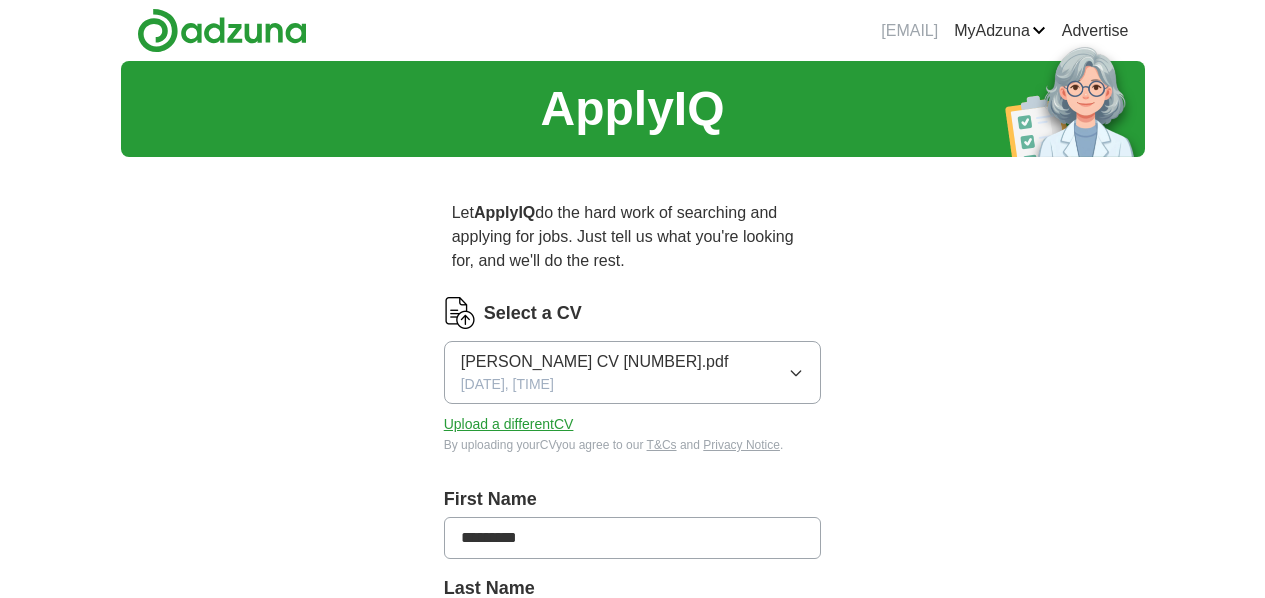 scroll, scrollTop: 44, scrollLeft: 0, axis: vertical 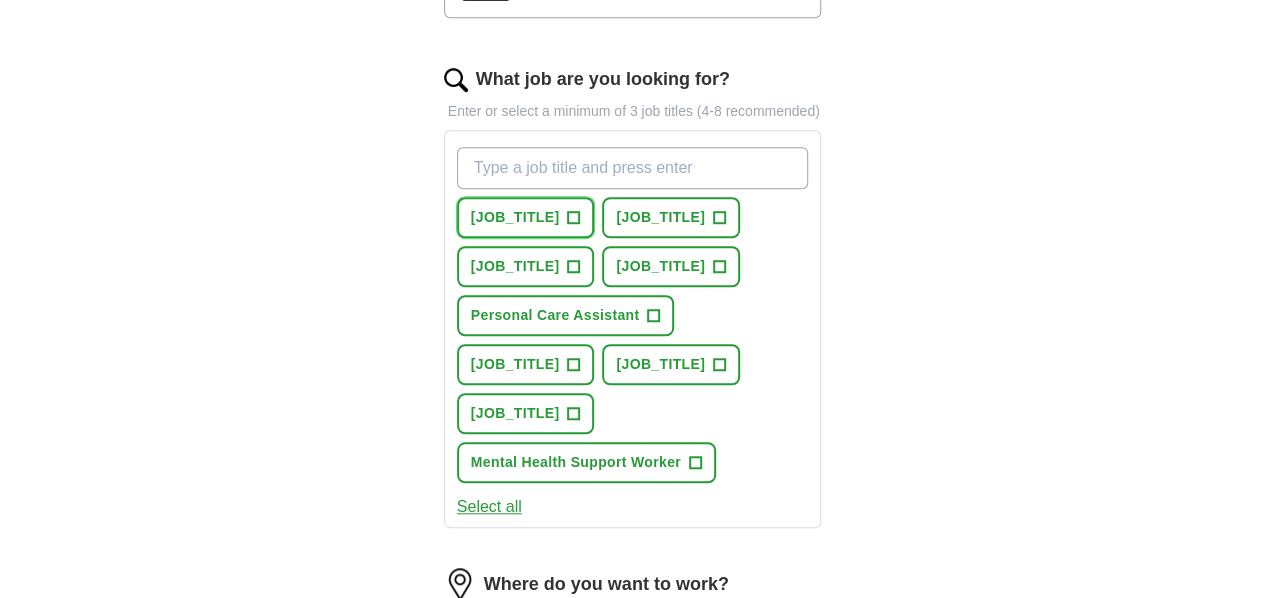 click on "[JOB_TITLE]" at bounding box center (515, 217) 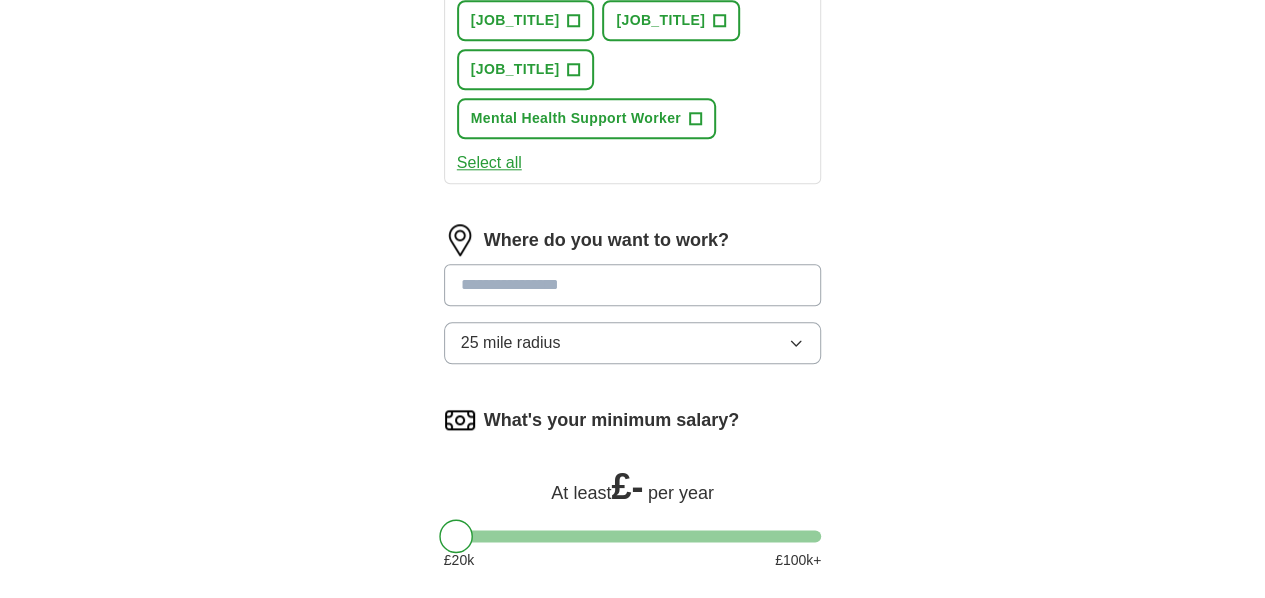 scroll, scrollTop: 978, scrollLeft: 0, axis: vertical 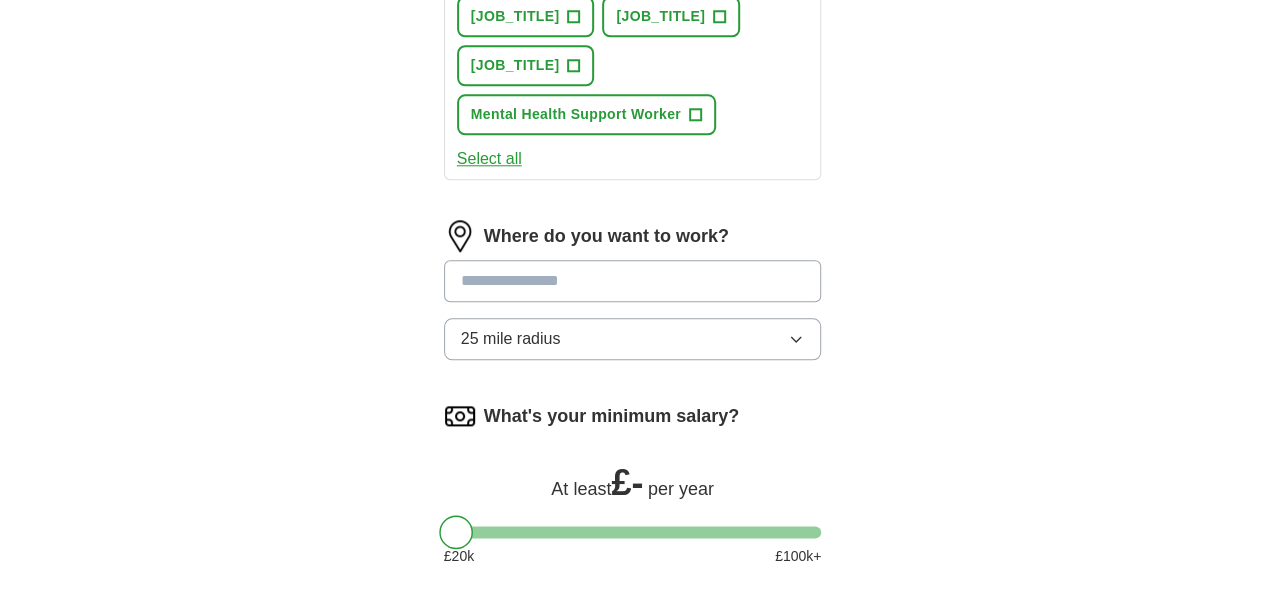 click at bounding box center (633, 281) 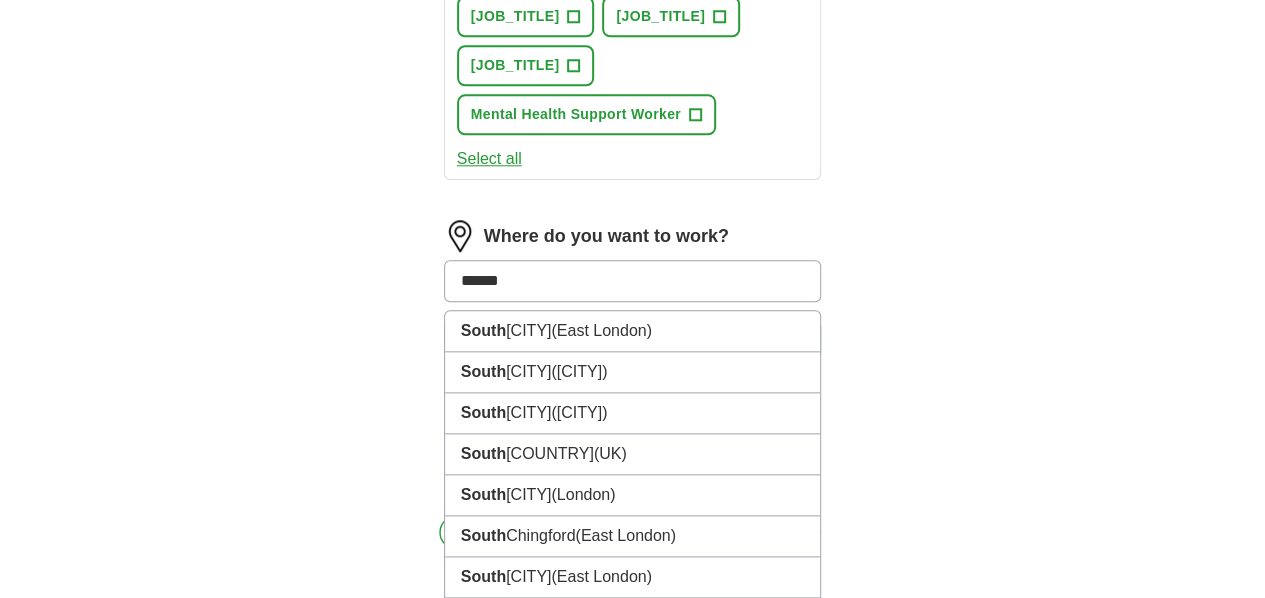 type on "*******" 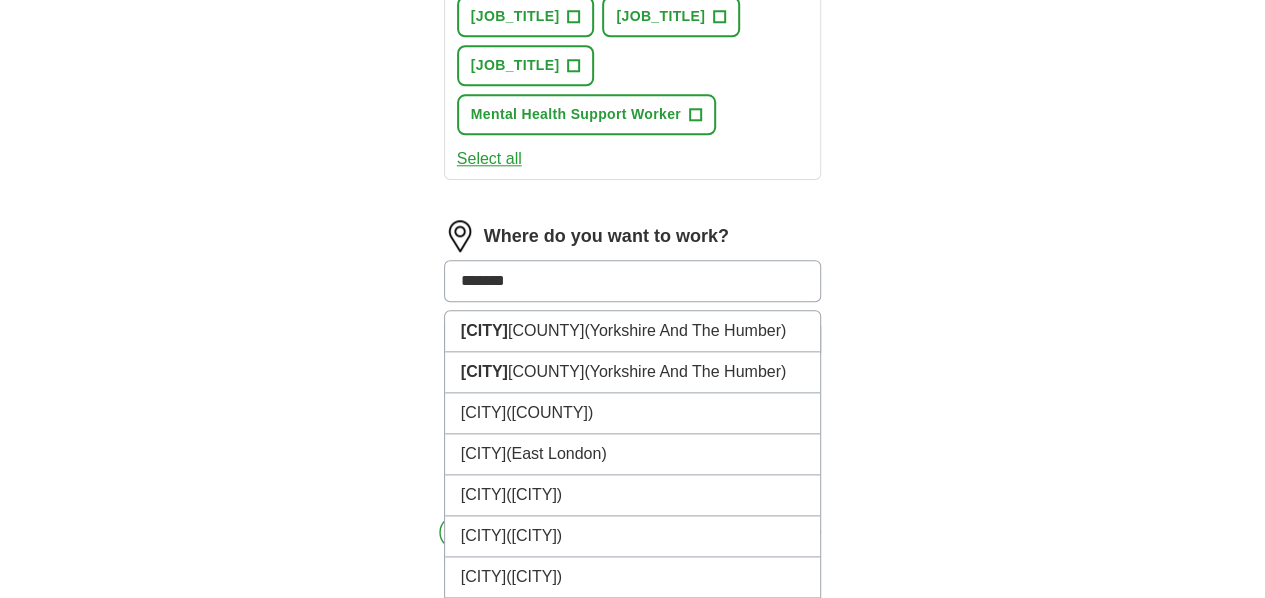 click on "[CITY]  ([COUNTY])" at bounding box center (633, 413) 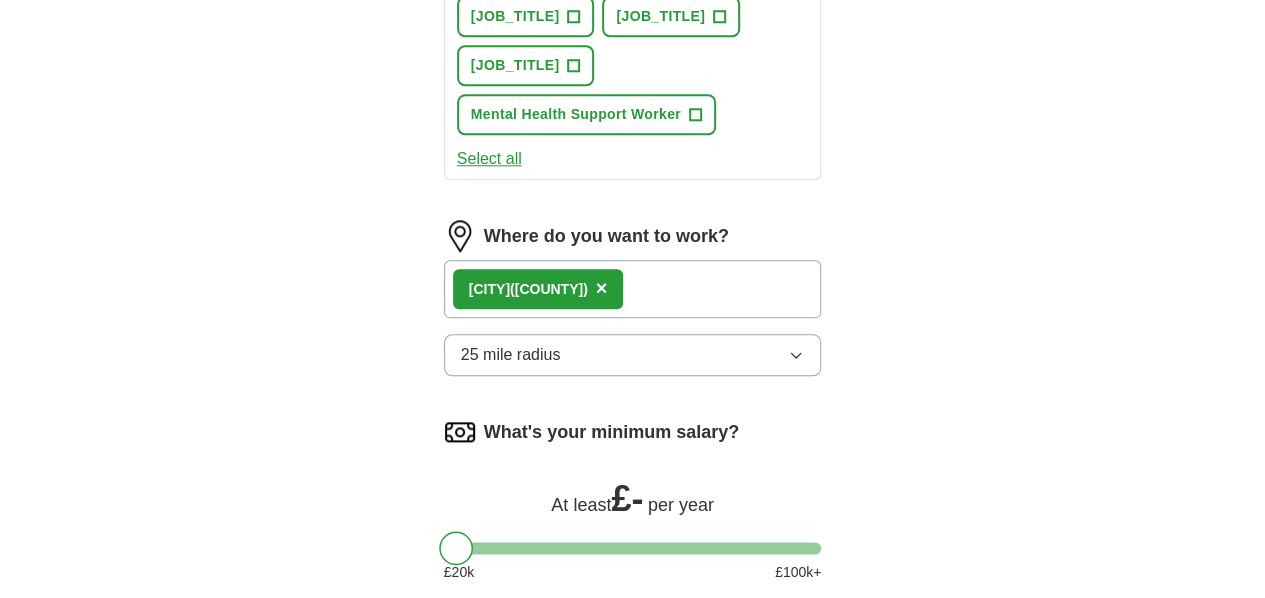 click on "×" at bounding box center (602, 288) 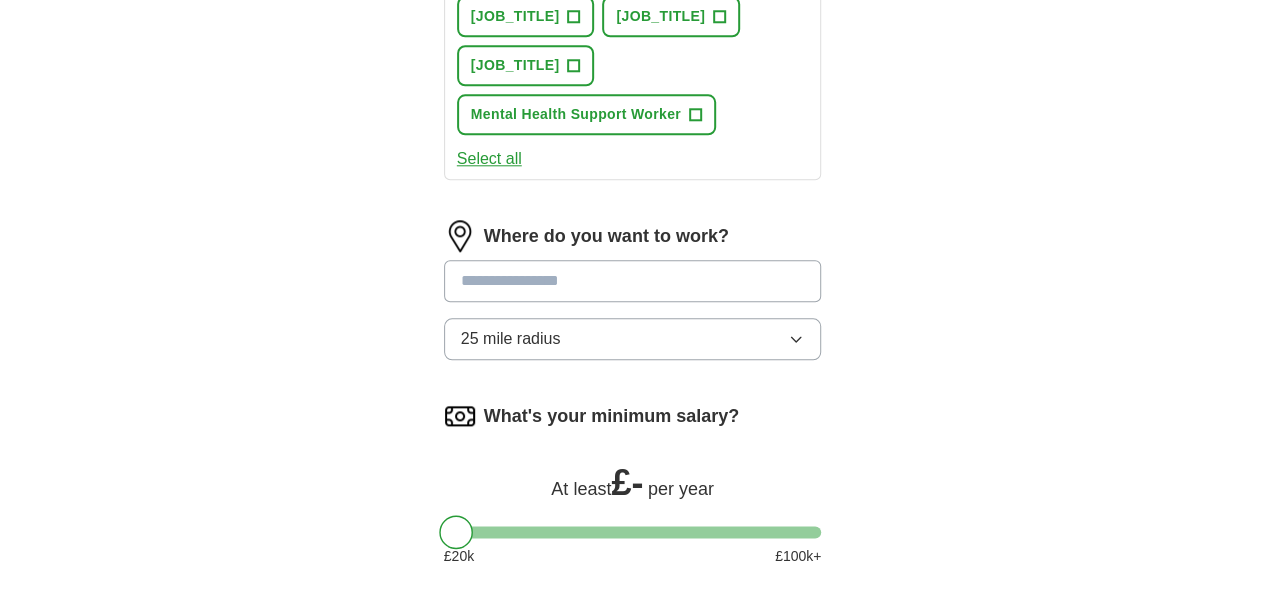 click at bounding box center (633, 281) 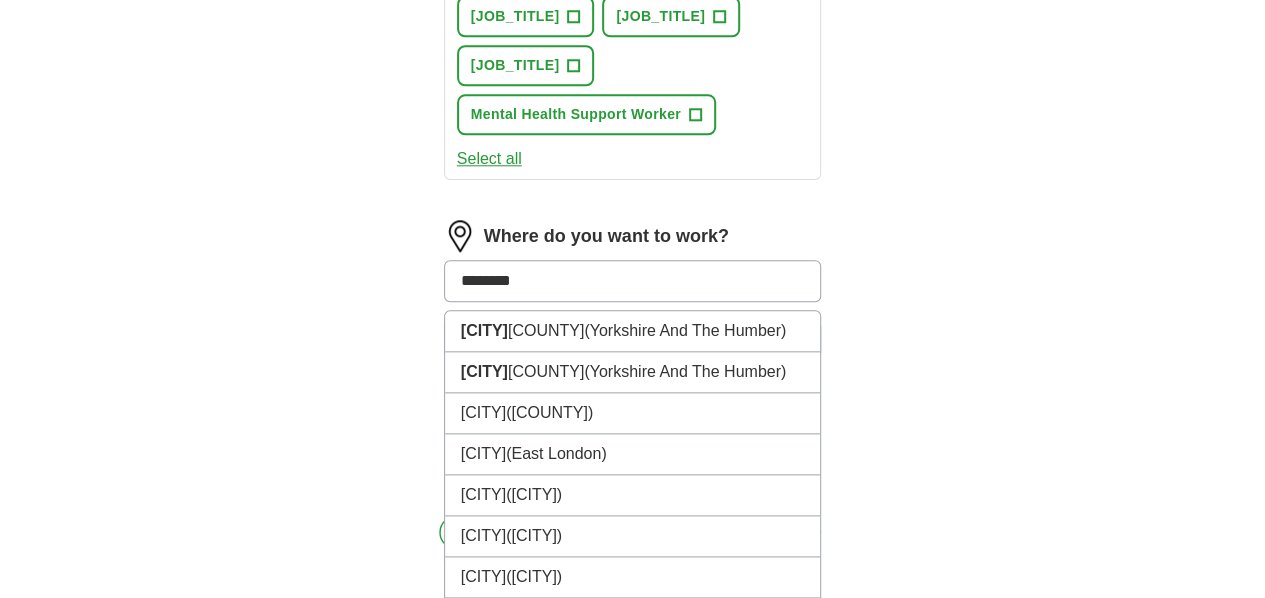 type on "*********" 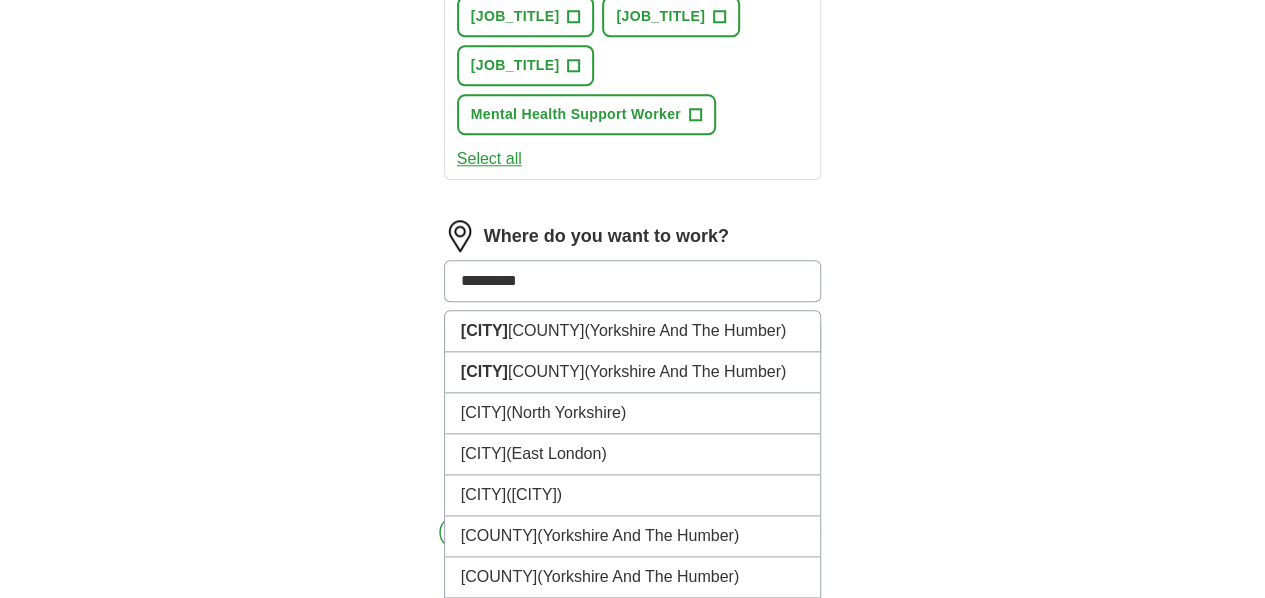 click on "(Yorkshire And The Humber)" at bounding box center (685, 330) 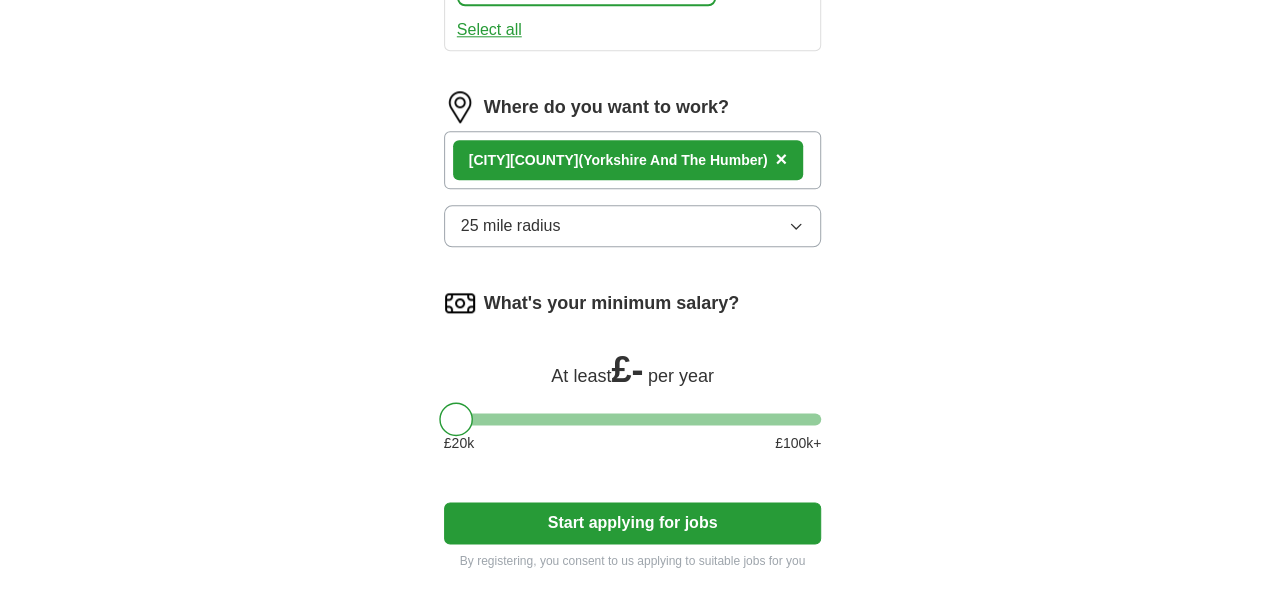 scroll, scrollTop: 1108, scrollLeft: 0, axis: vertical 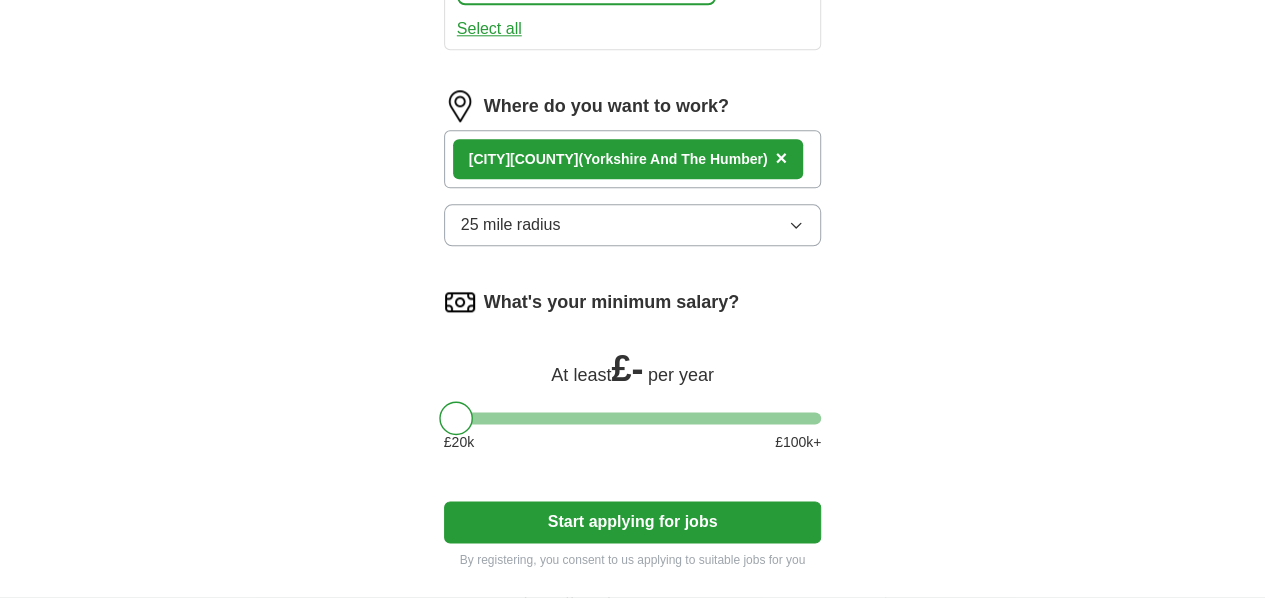 click on "Start applying for jobs" at bounding box center (633, 522) 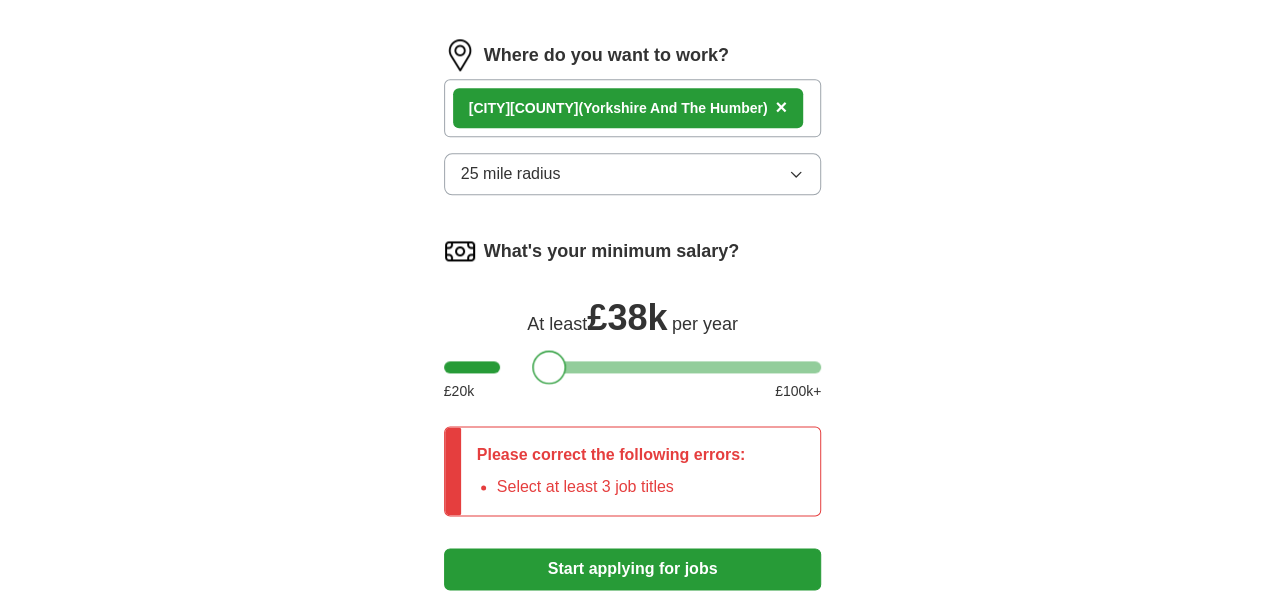 scroll, scrollTop: 1188, scrollLeft: 0, axis: vertical 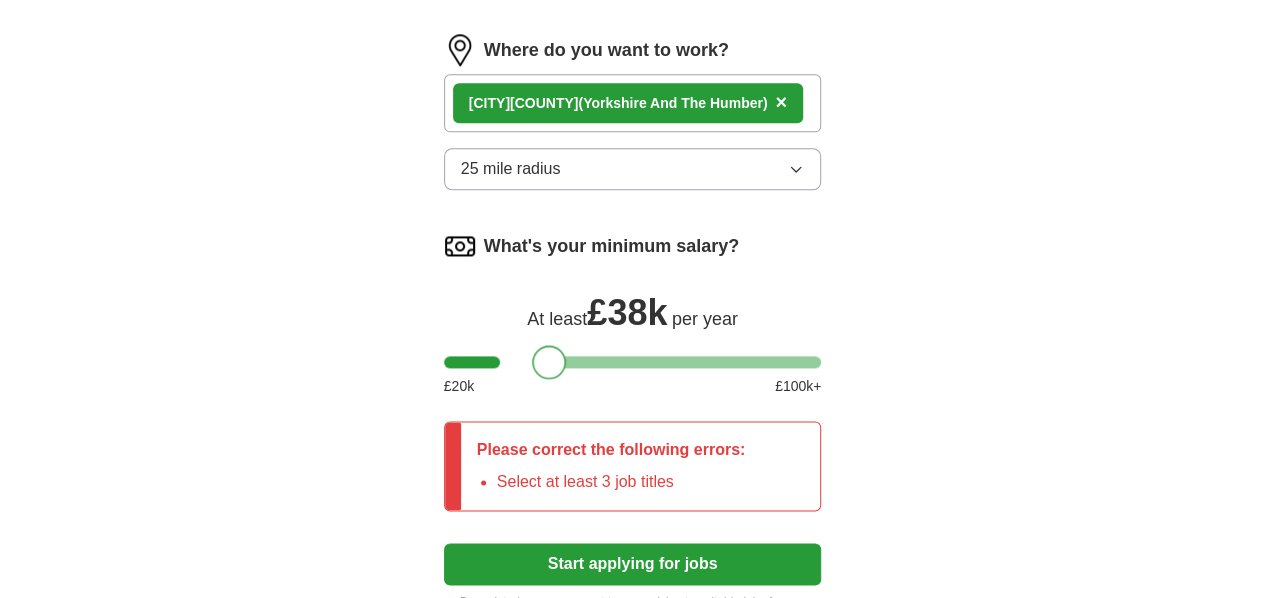 click on "Start applying for jobs" at bounding box center (633, 564) 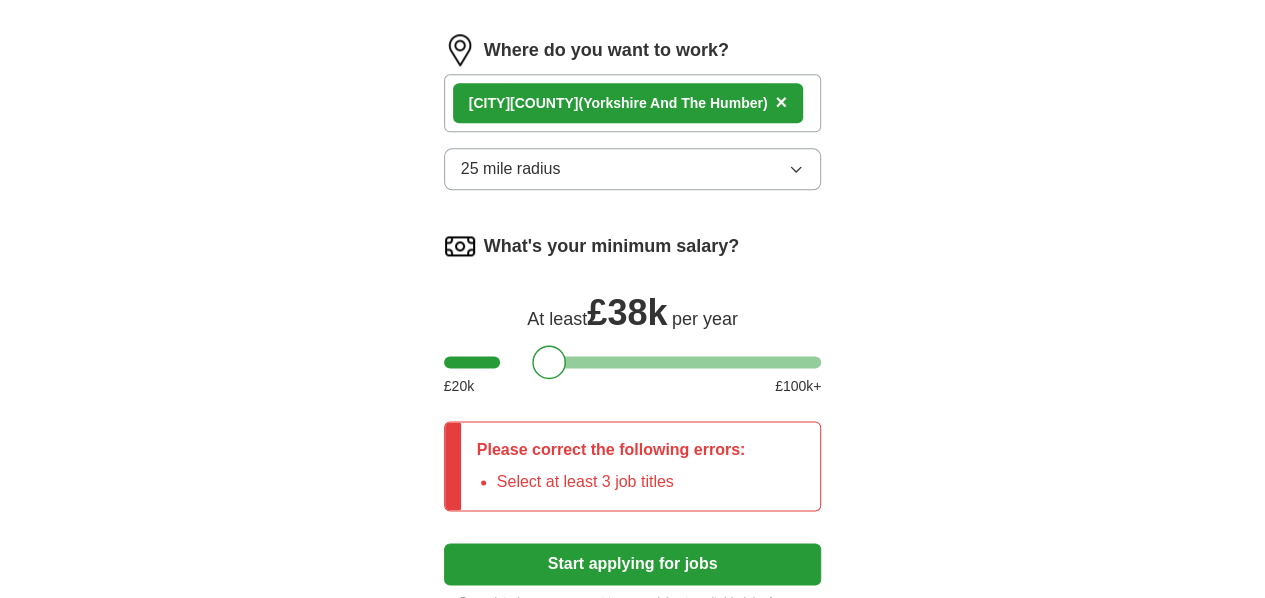 click on "Select at least 3 job titles" at bounding box center [621, 482] 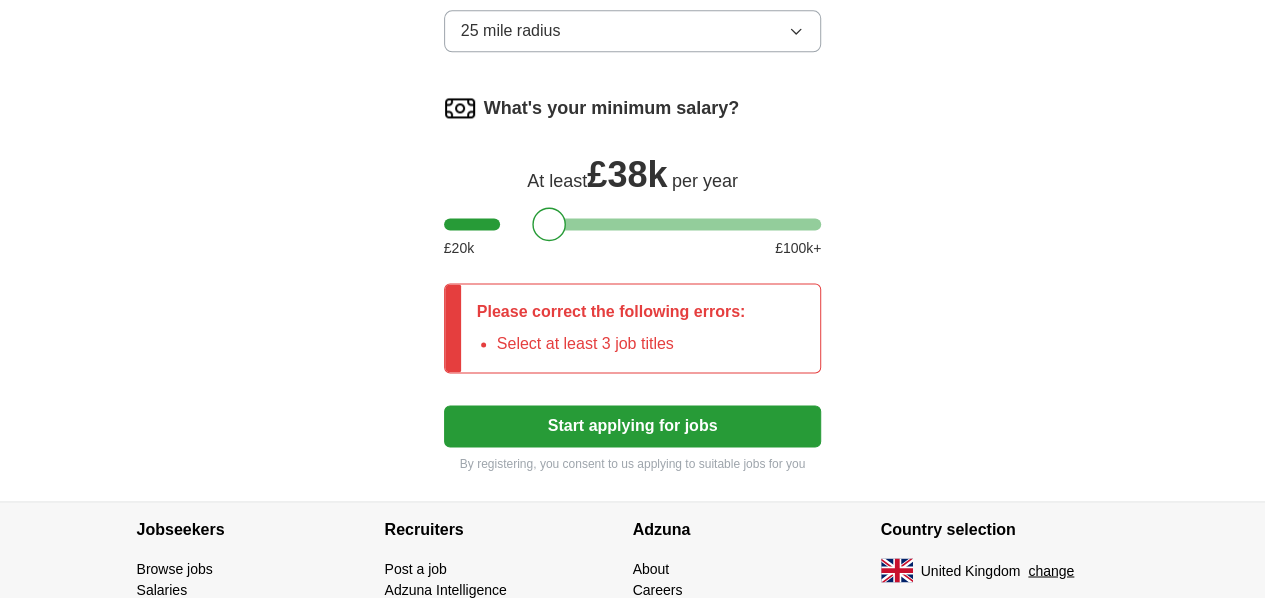 scroll, scrollTop: 1328, scrollLeft: 0, axis: vertical 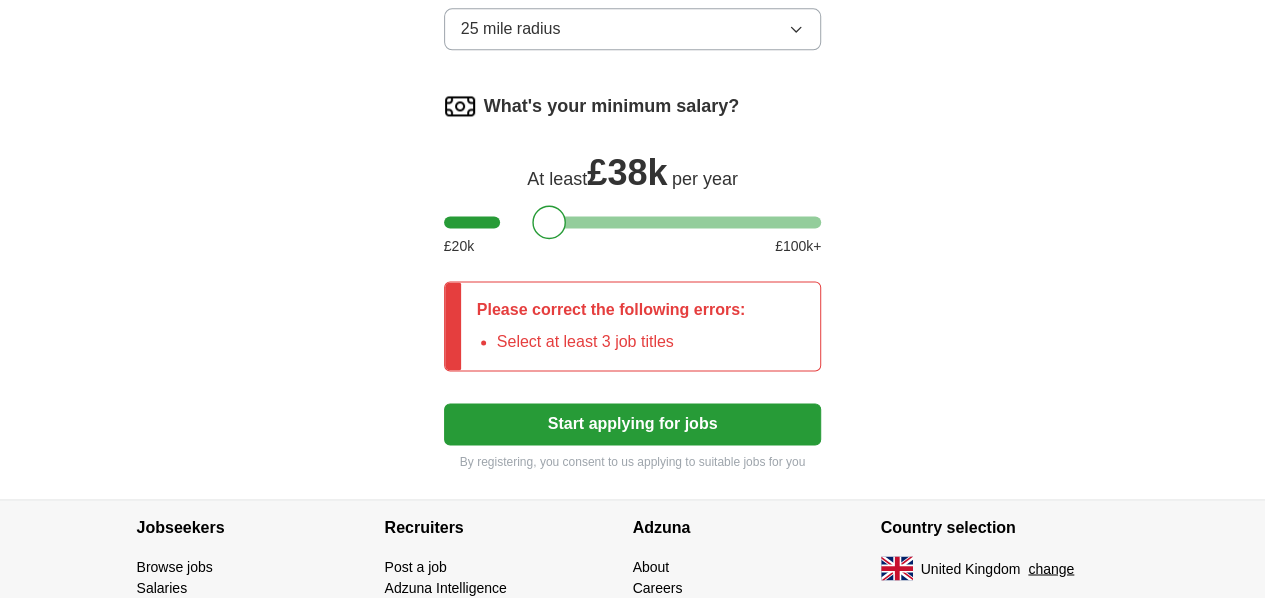 click on "Start applying for jobs" at bounding box center [633, 424] 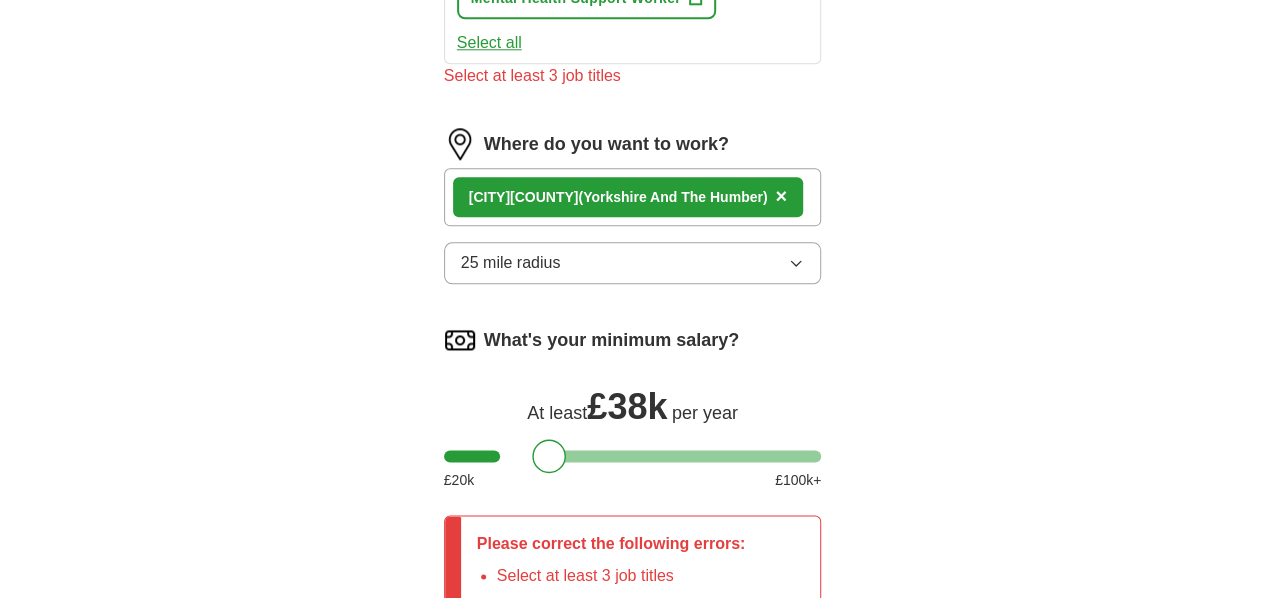 scroll, scrollTop: 1093, scrollLeft: 0, axis: vertical 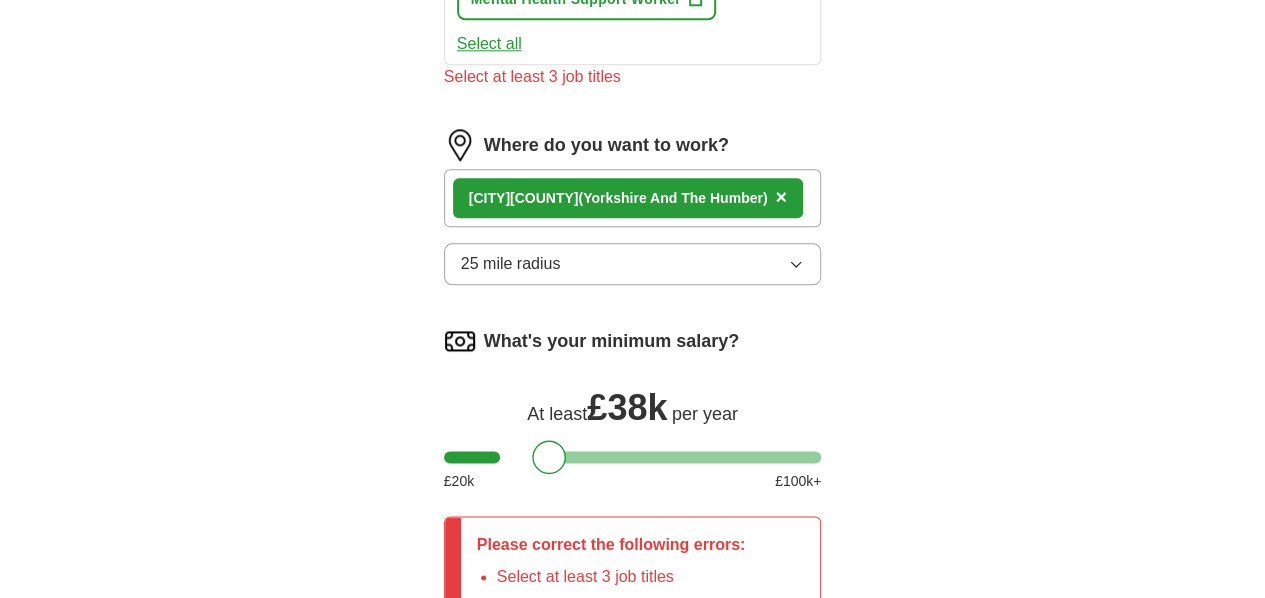 click on "[COUNTY] ([REGION]) ×" at bounding box center [633, 198] 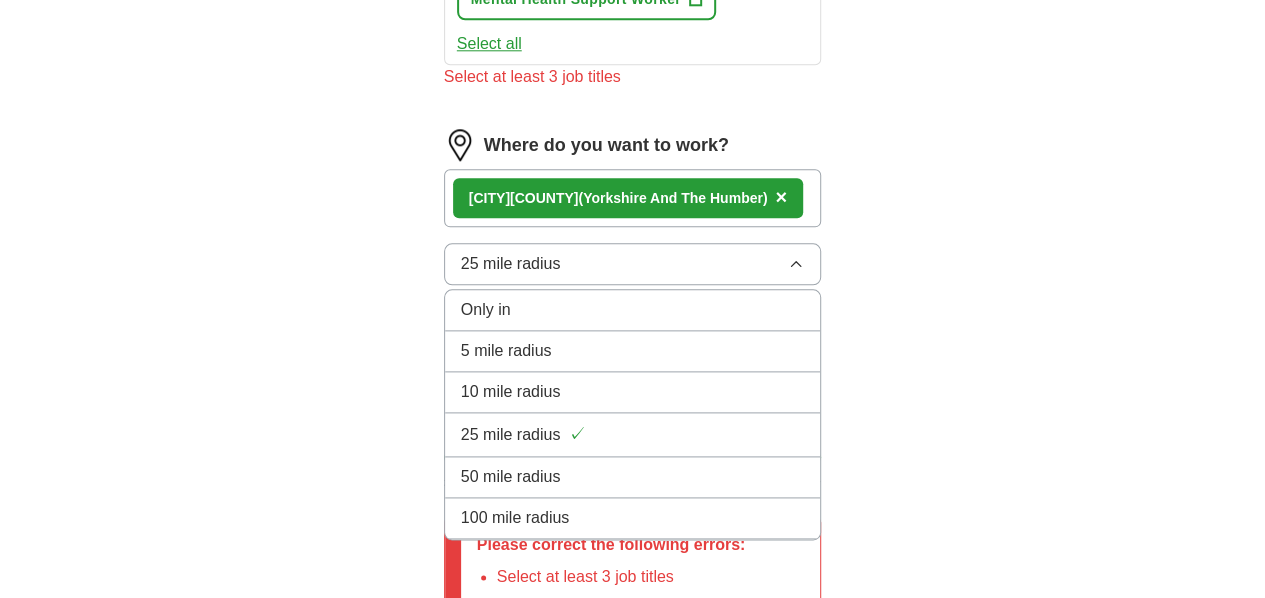 click on "25 mile radius ✓" at bounding box center (633, 434) 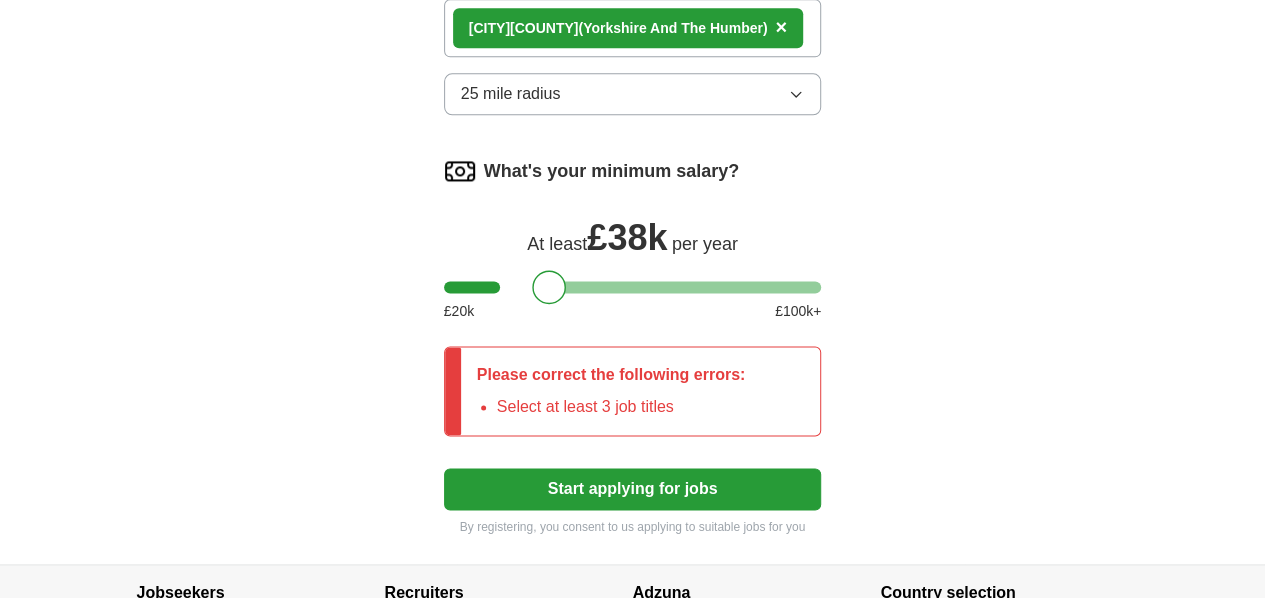 scroll, scrollTop: 1294, scrollLeft: 0, axis: vertical 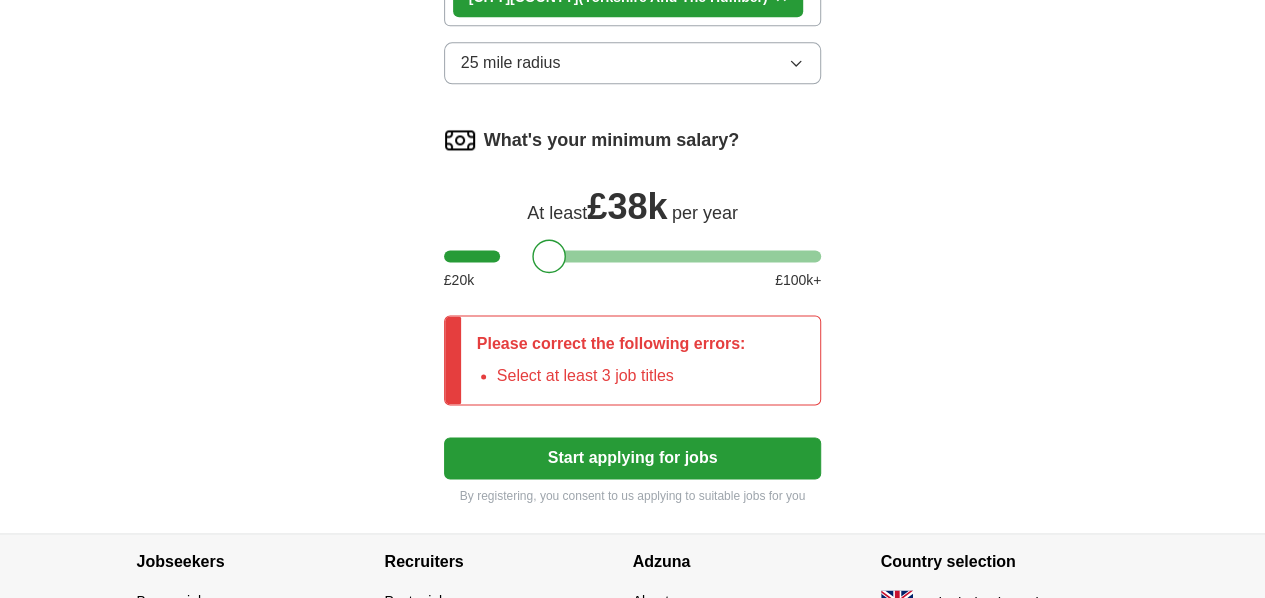 click on "Please correct the following errors: Select at least 3 job titles" at bounding box center (611, 360) 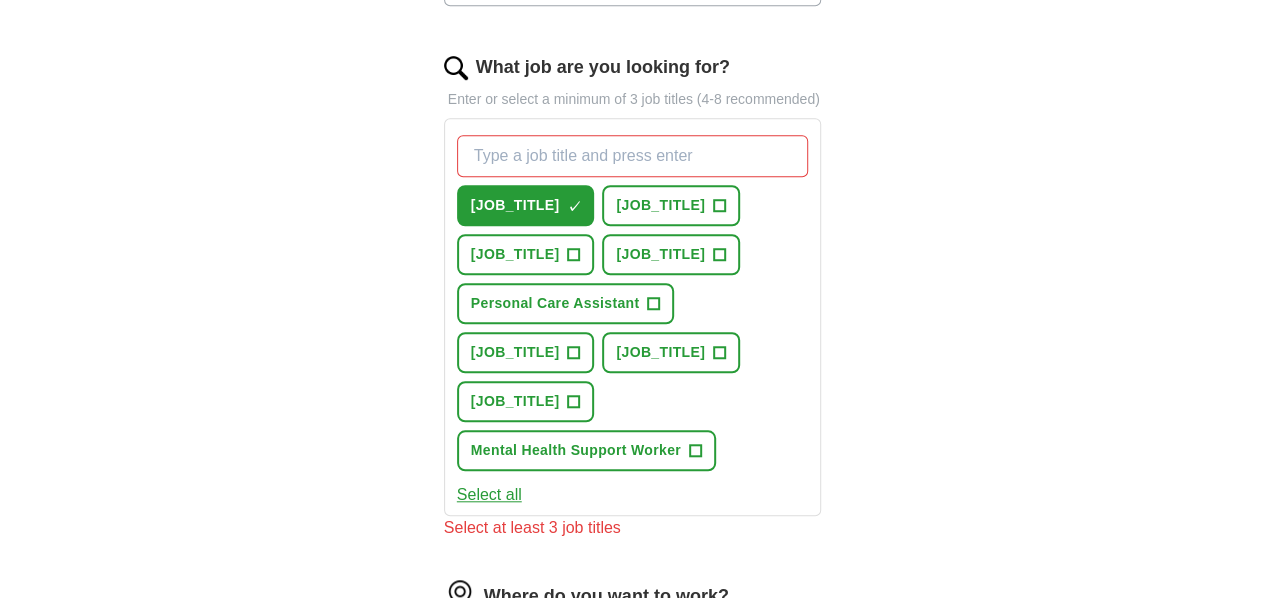 scroll, scrollTop: 636, scrollLeft: 0, axis: vertical 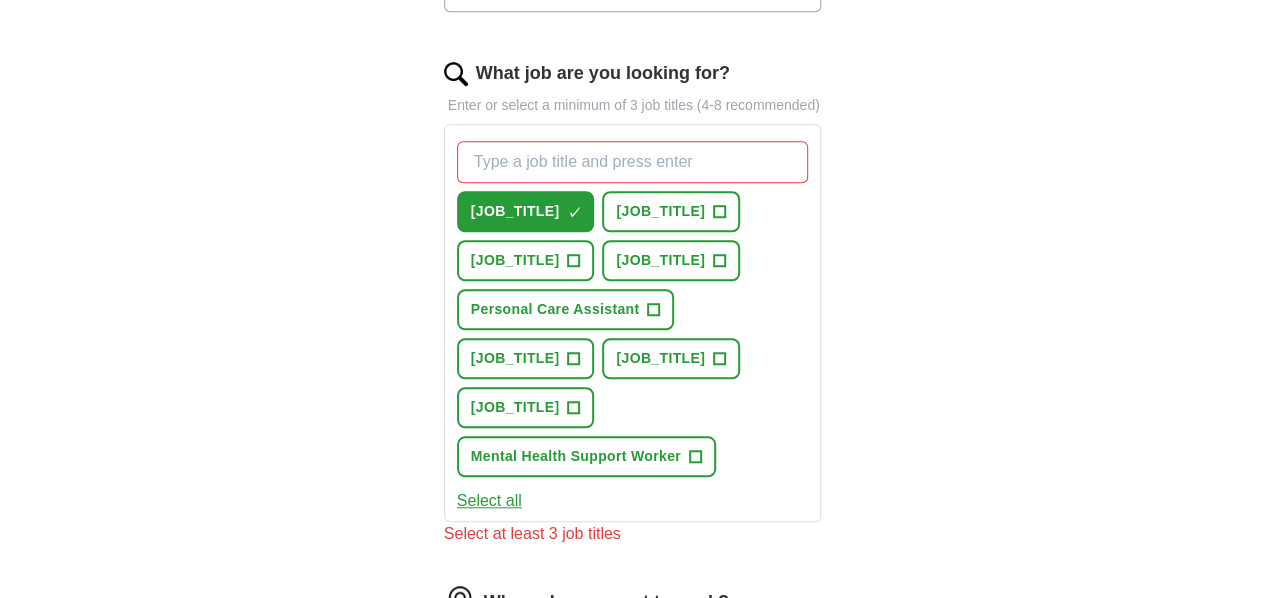 click on "[JOB_TITLE]" at bounding box center [660, 211] 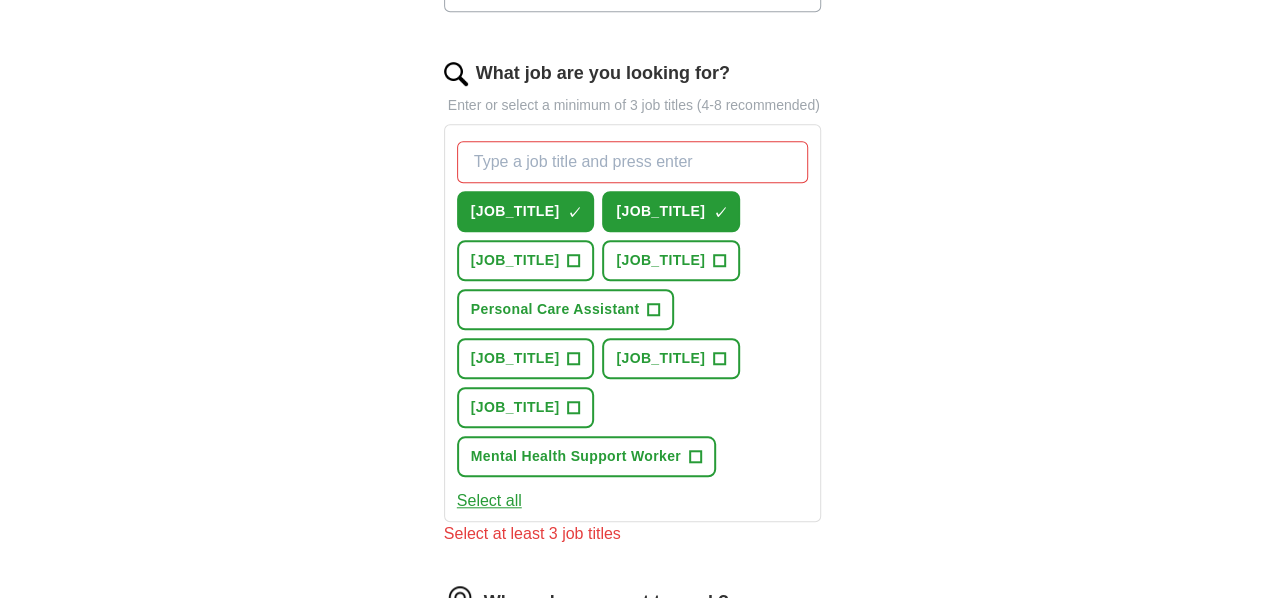click on "[JOB_TITLE]" at bounding box center [515, 358] 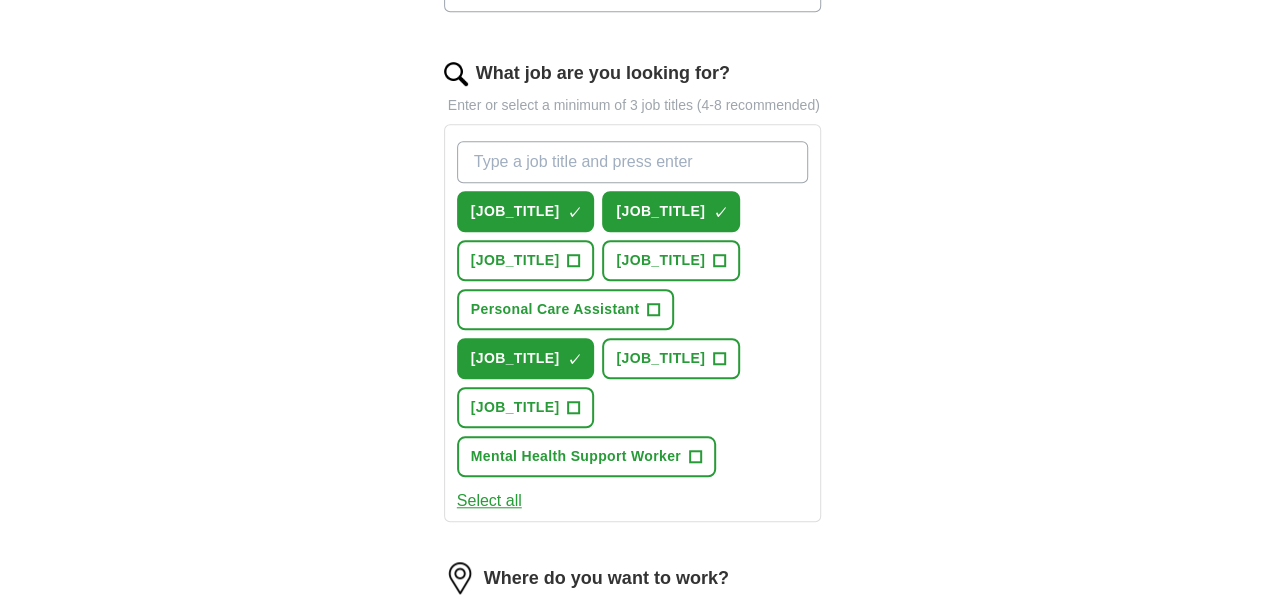 click on "[JOB_TITLE]" at bounding box center (660, 358) 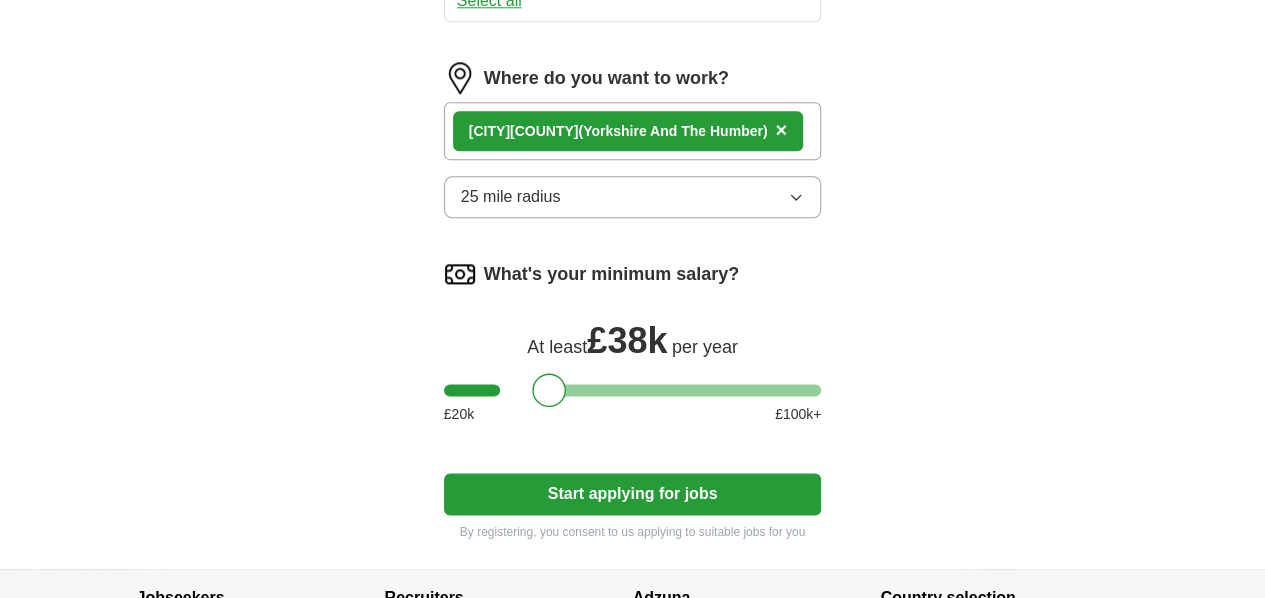 scroll, scrollTop: 1142, scrollLeft: 0, axis: vertical 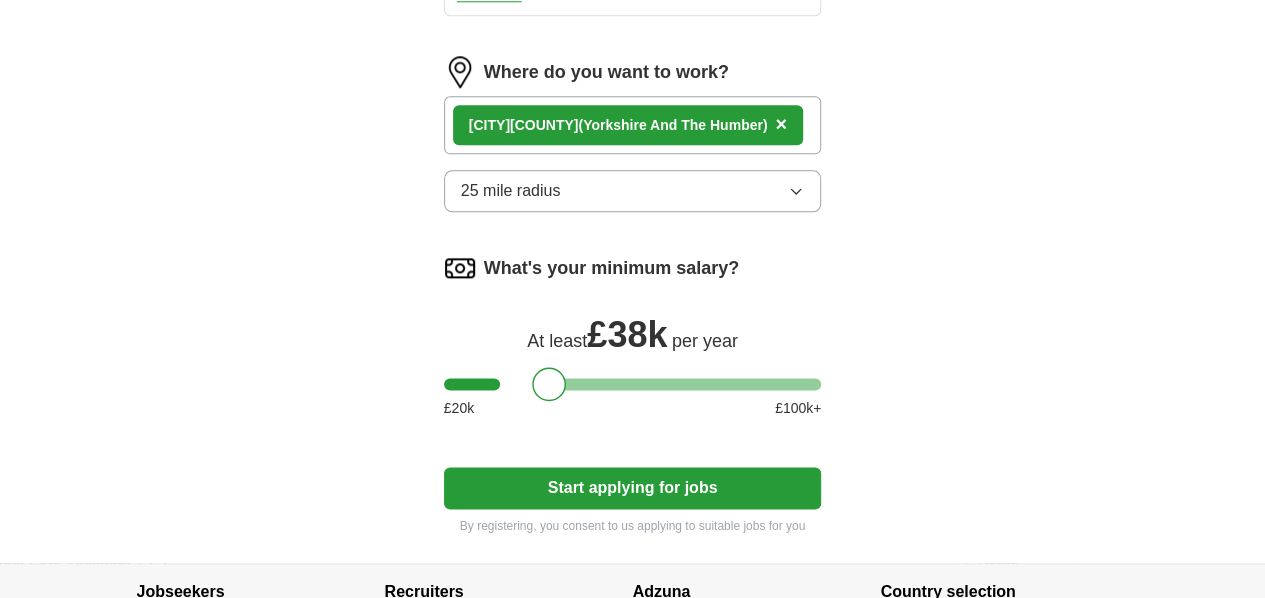 click on "Start applying for jobs" at bounding box center (633, 488) 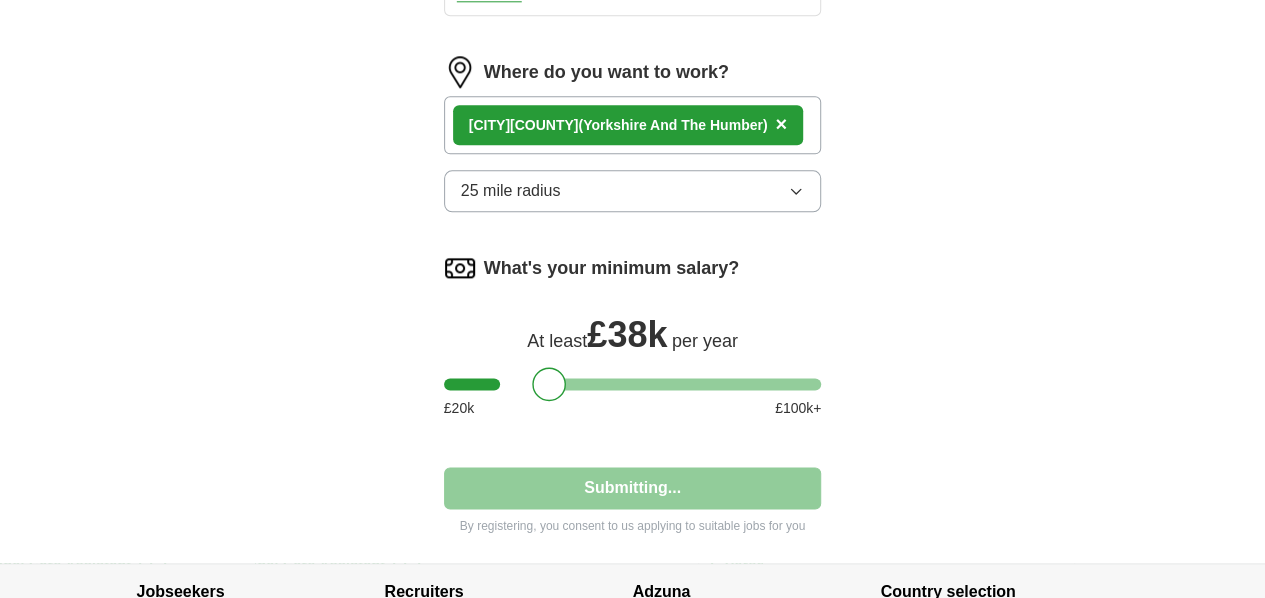 select on "**" 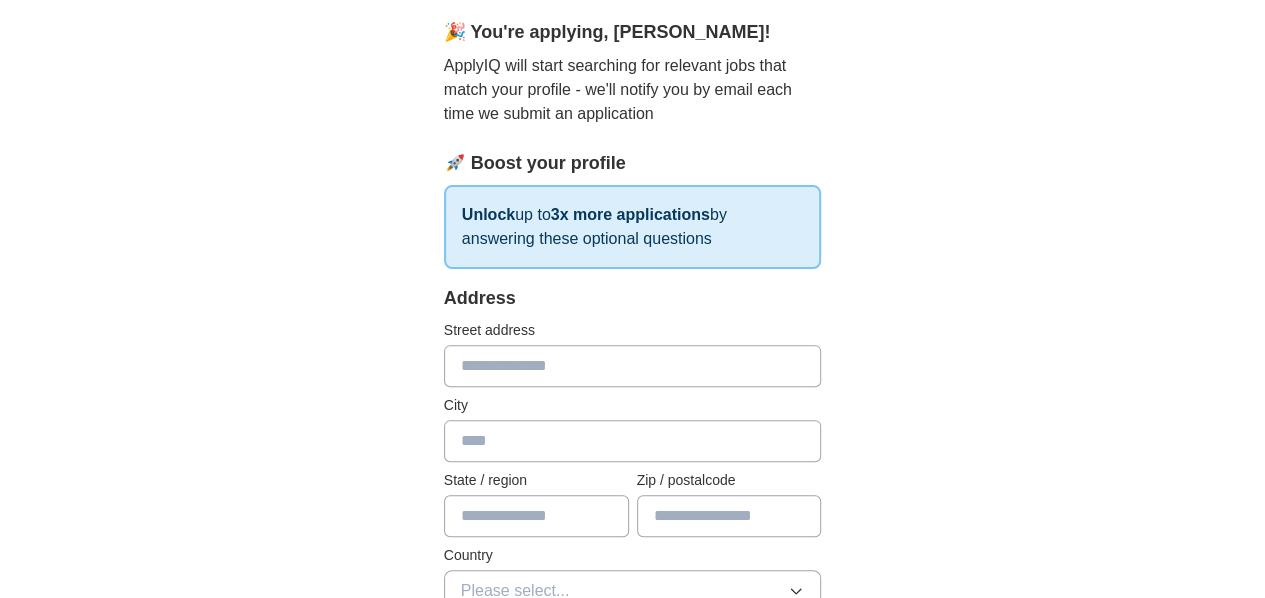 scroll, scrollTop: 182, scrollLeft: 0, axis: vertical 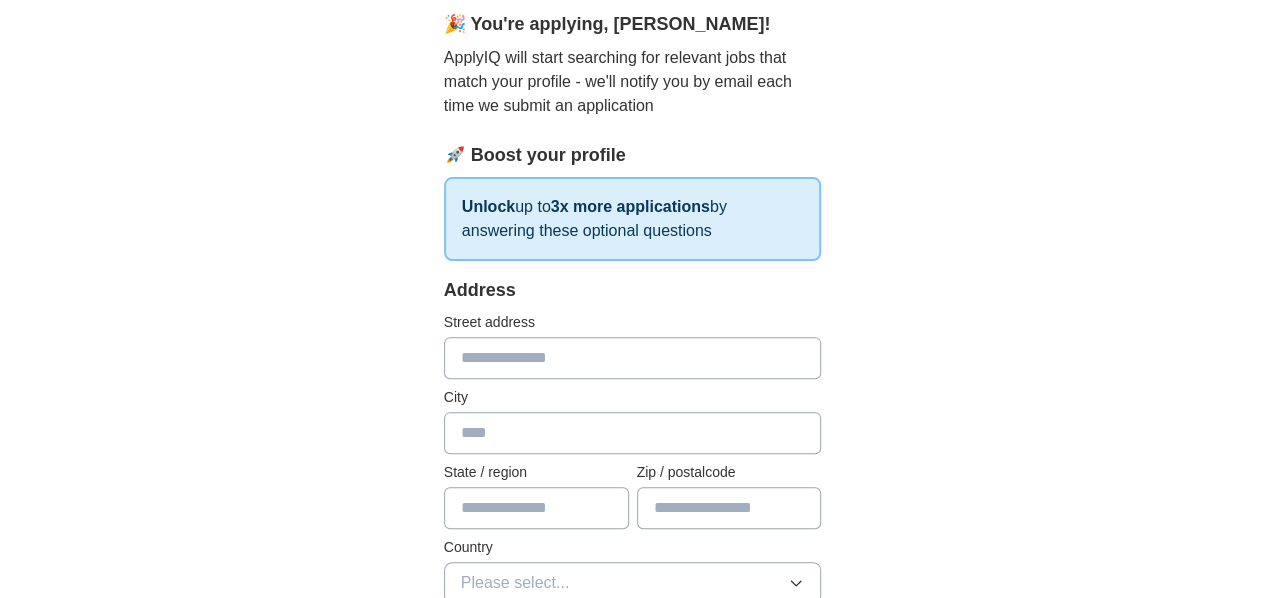 click at bounding box center (633, 358) 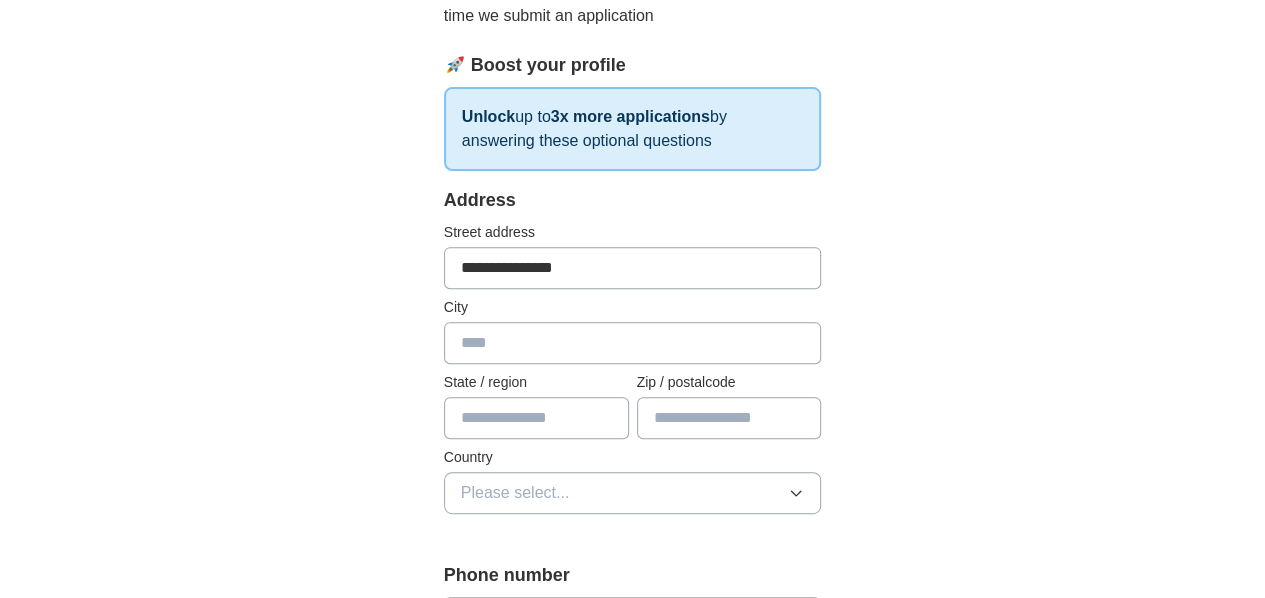 scroll, scrollTop: 280, scrollLeft: 0, axis: vertical 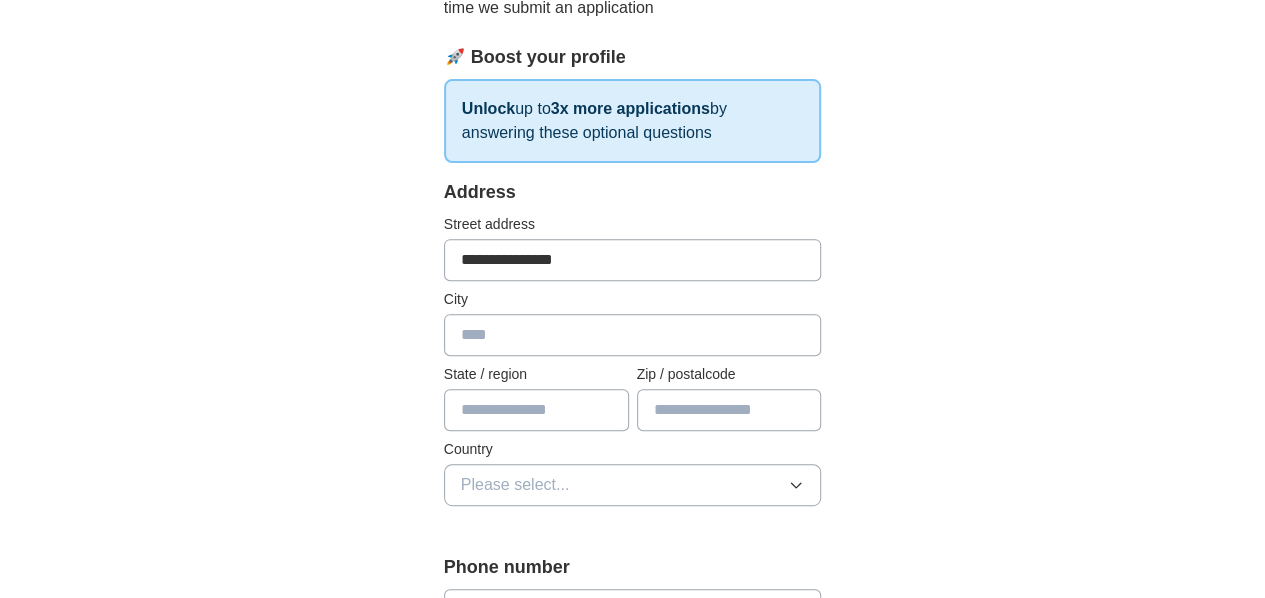 type on "**********" 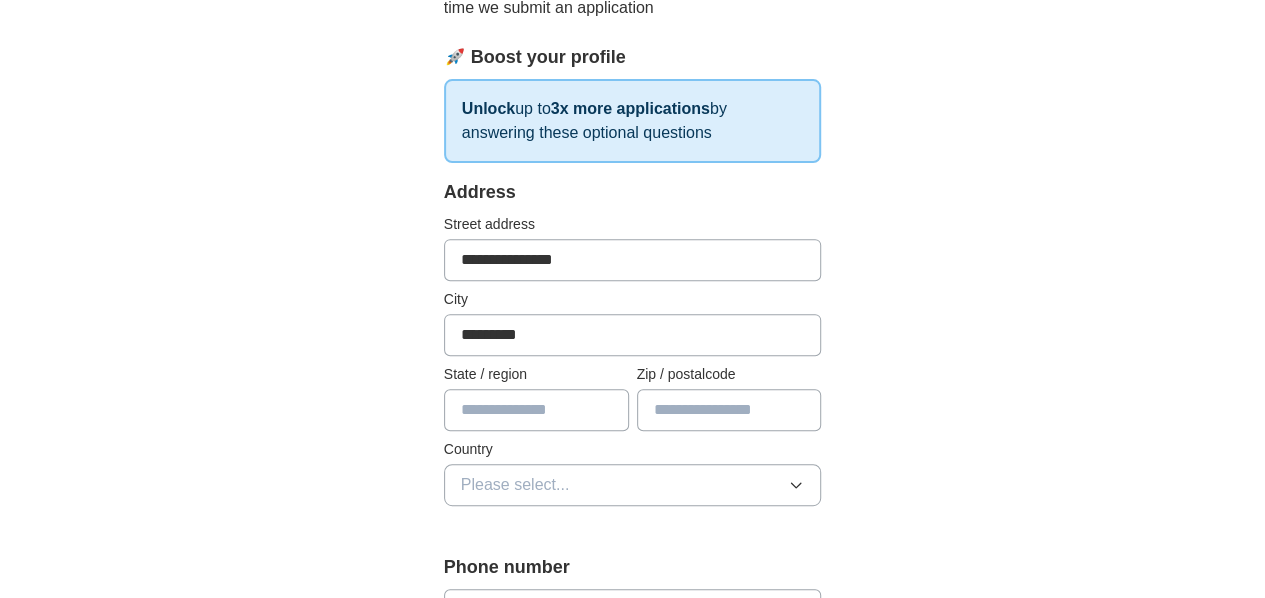 type on "*********" 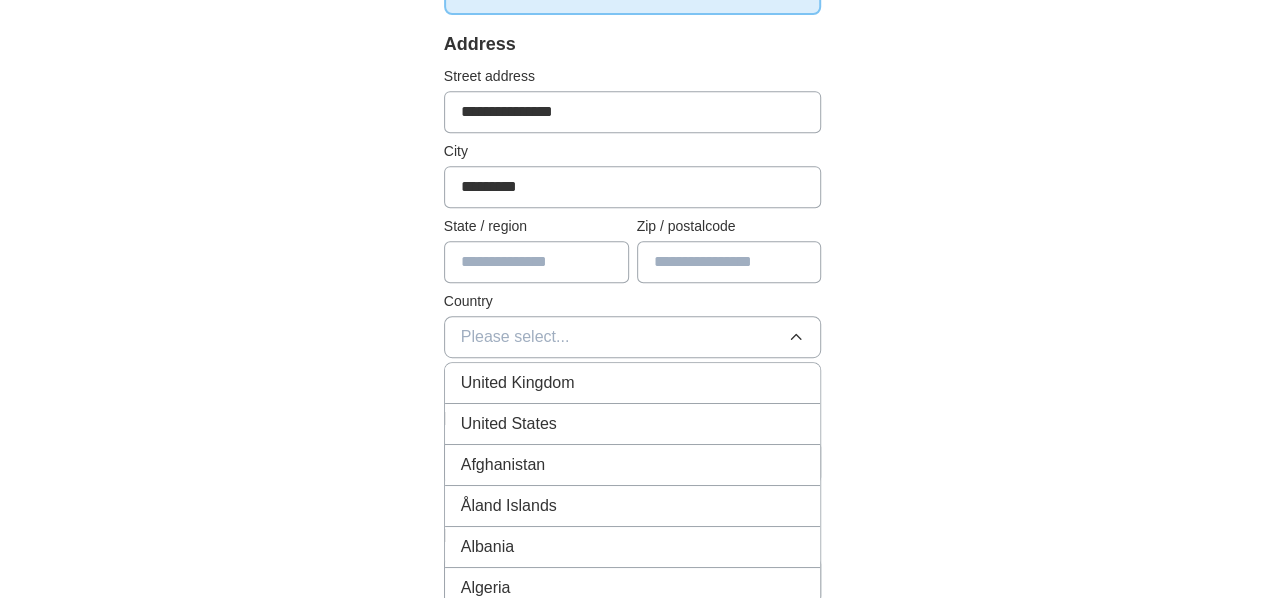 scroll, scrollTop: 428, scrollLeft: 0, axis: vertical 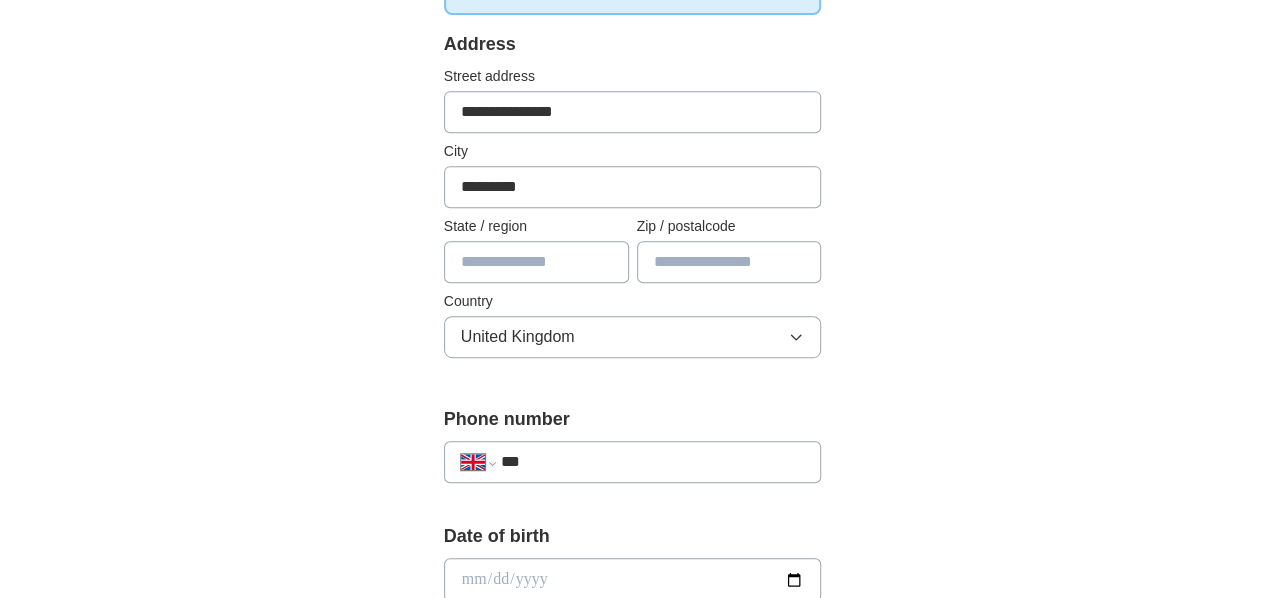 click at bounding box center [729, 262] 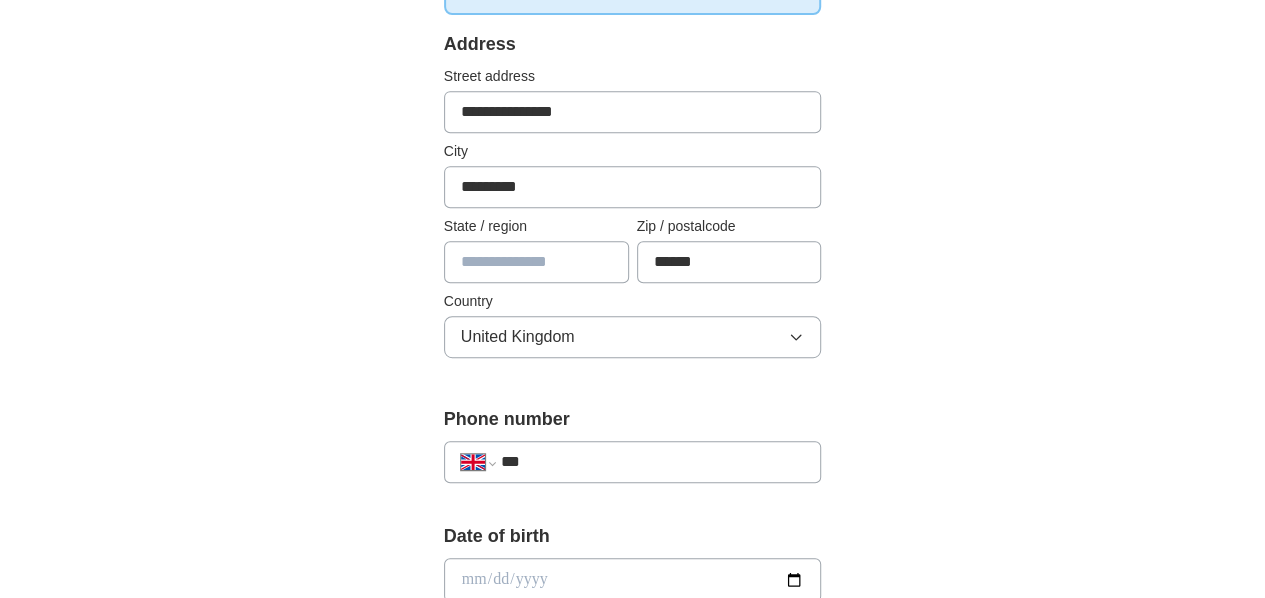 type on "******" 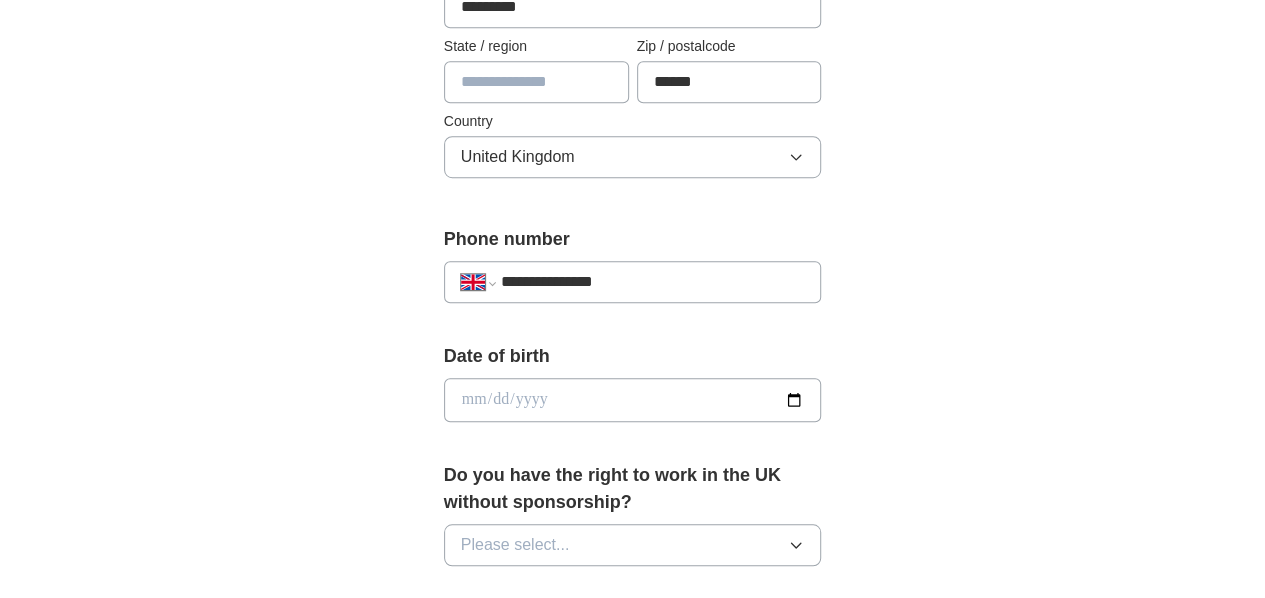 scroll, scrollTop: 628, scrollLeft: 0, axis: vertical 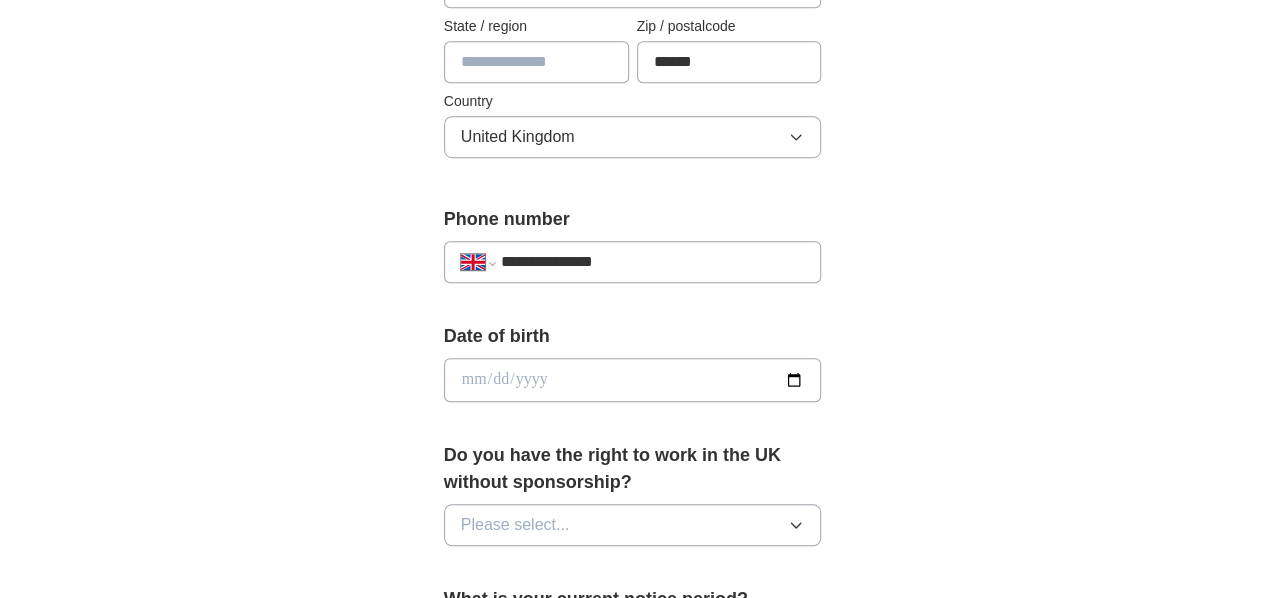 type on "**********" 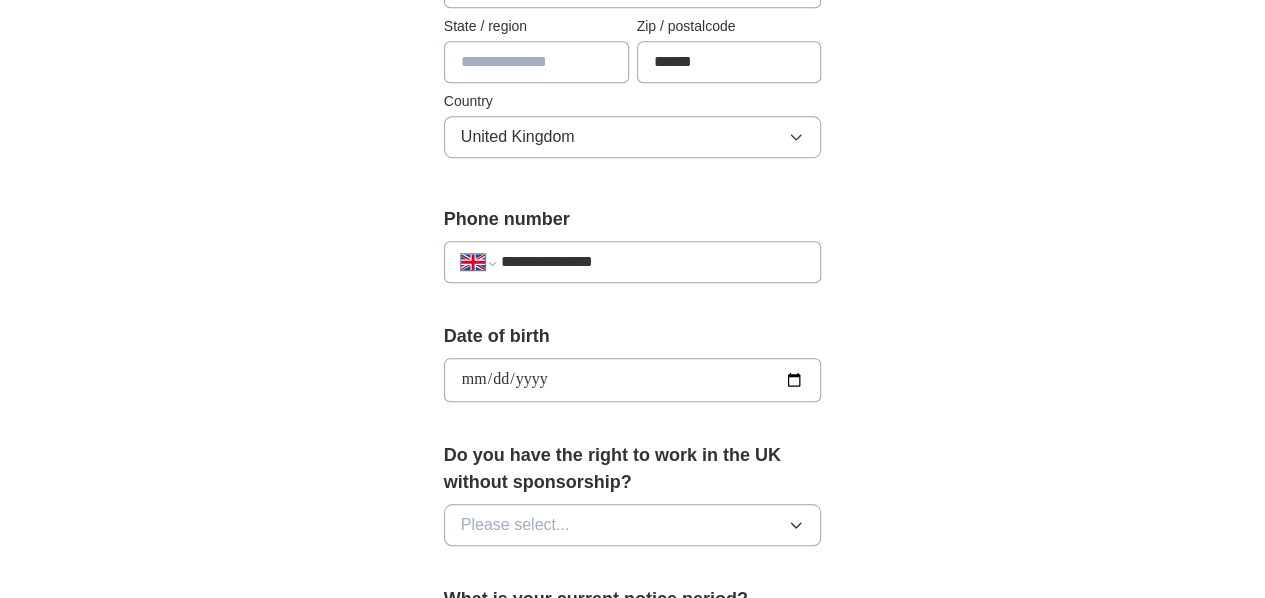 type on "**********" 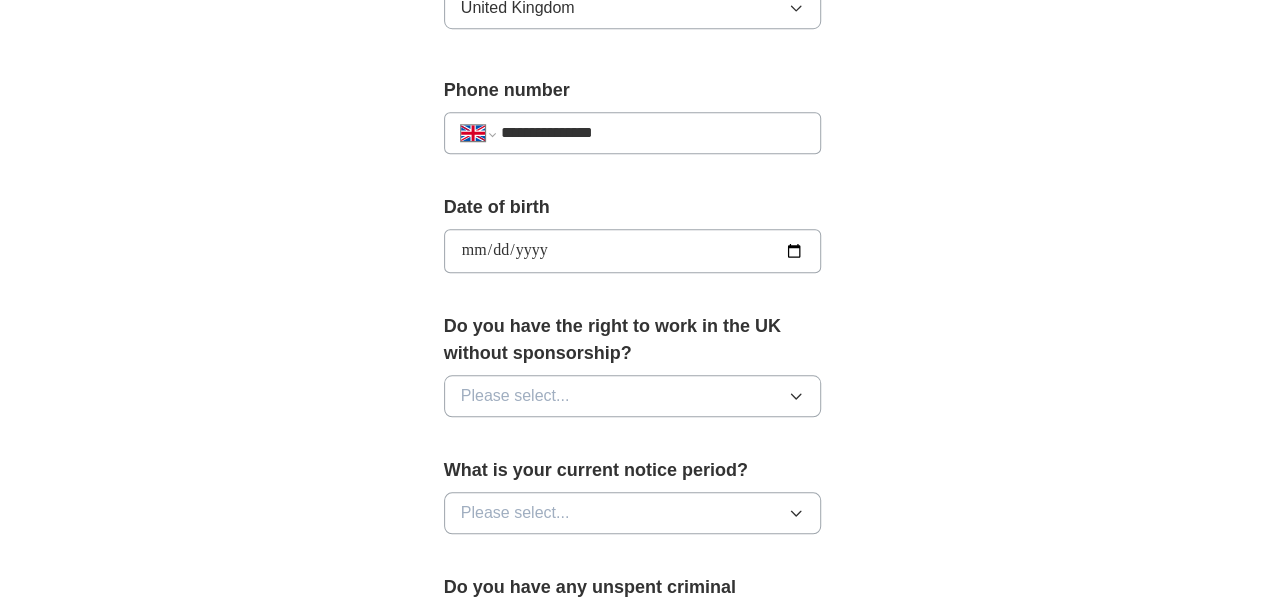 scroll, scrollTop: 764, scrollLeft: 0, axis: vertical 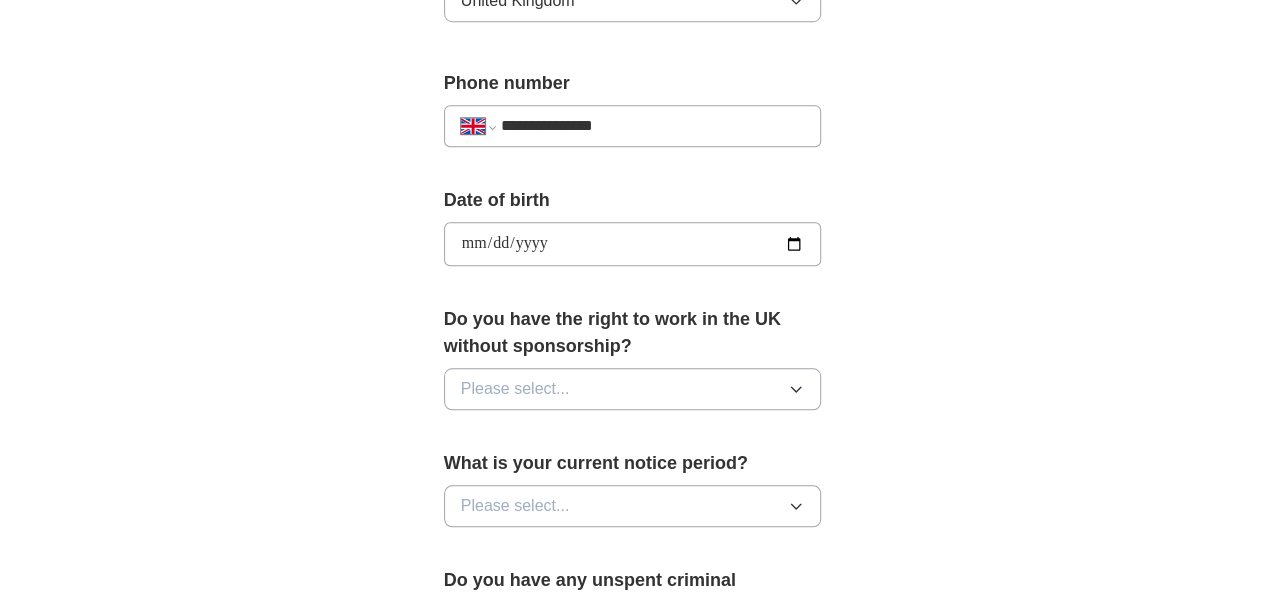 click on "Please select..." at bounding box center [633, 389] 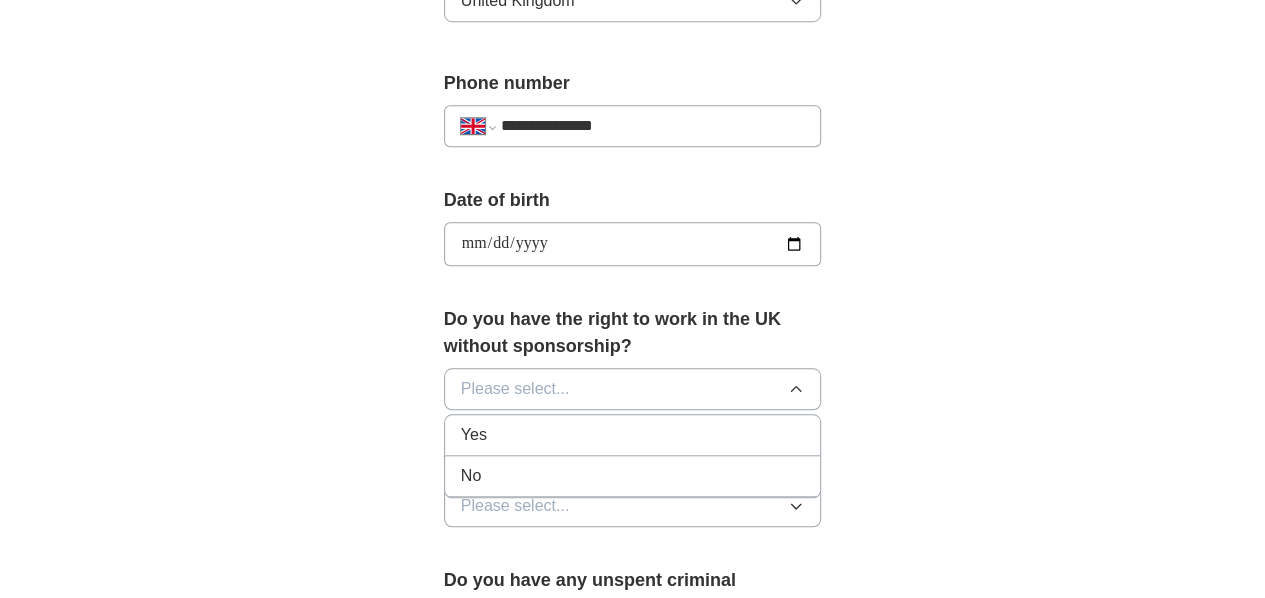 click on "Yes" at bounding box center [633, 435] 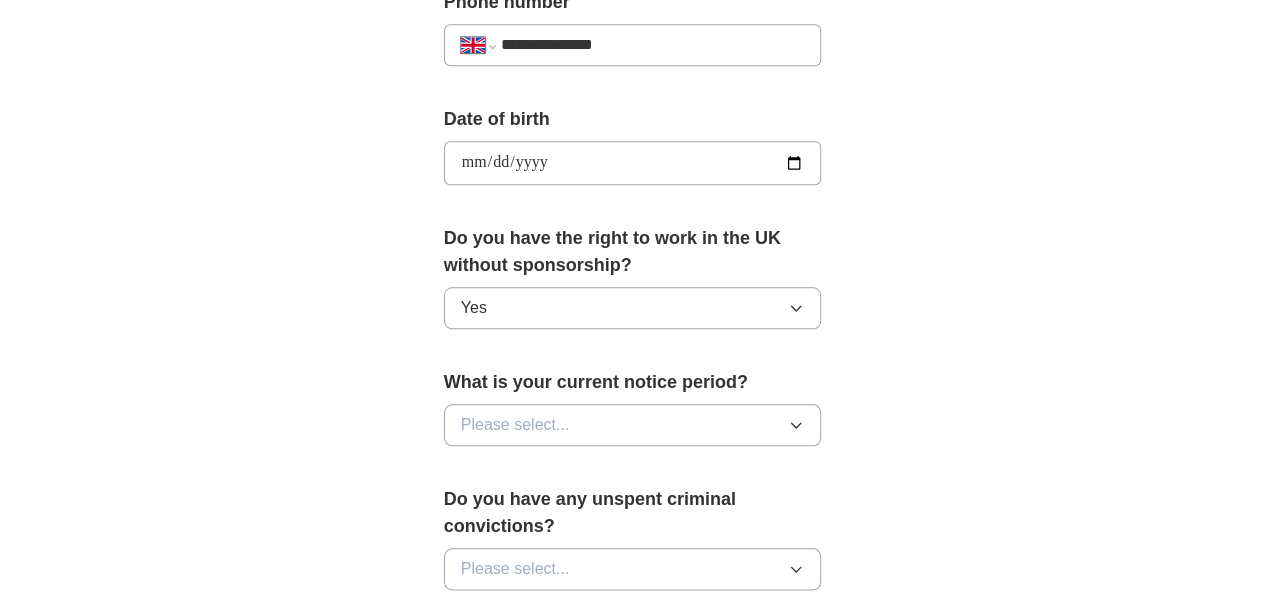 scroll, scrollTop: 878, scrollLeft: 0, axis: vertical 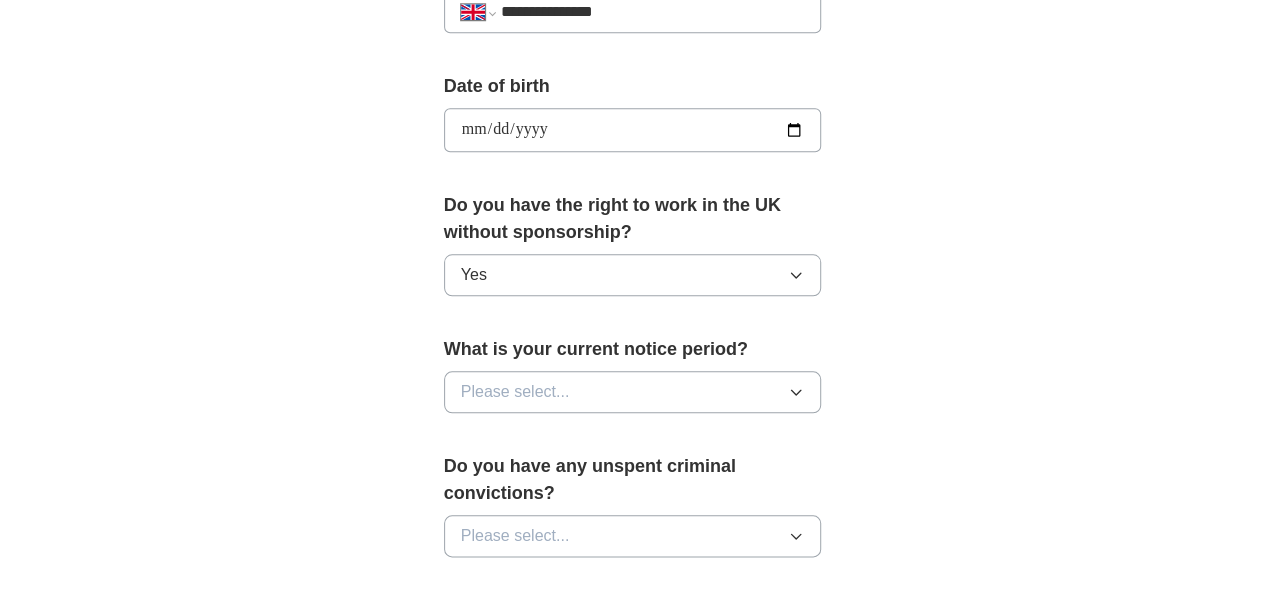 click on "Please select..." at bounding box center [633, 392] 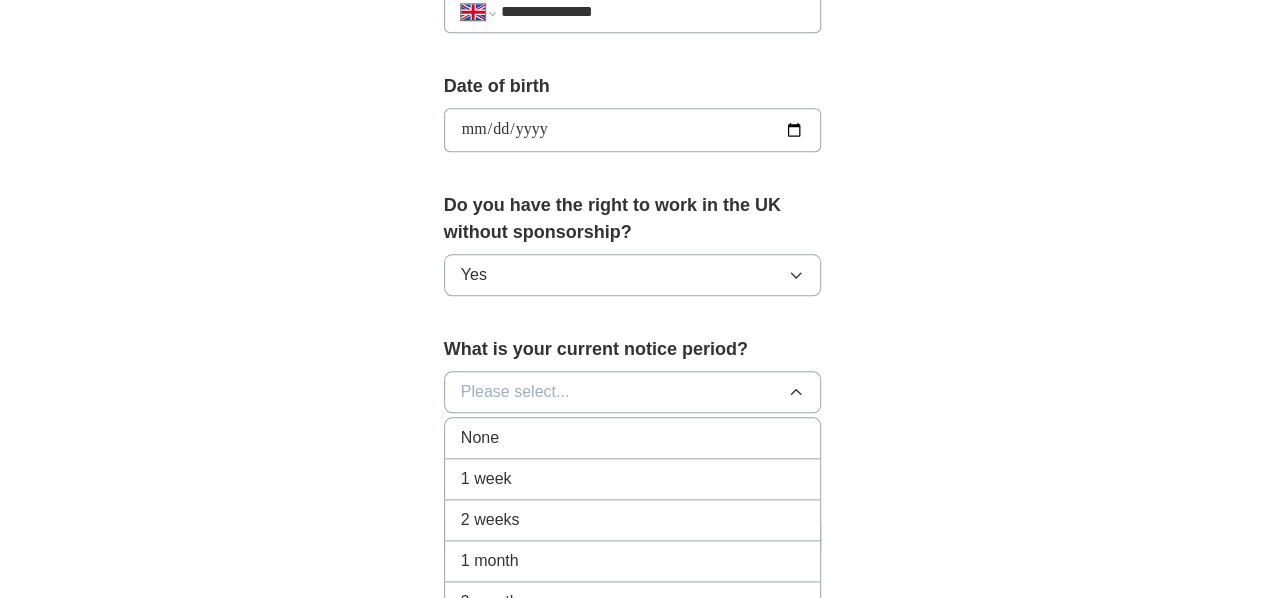 click on "2 weeks" at bounding box center [633, 520] 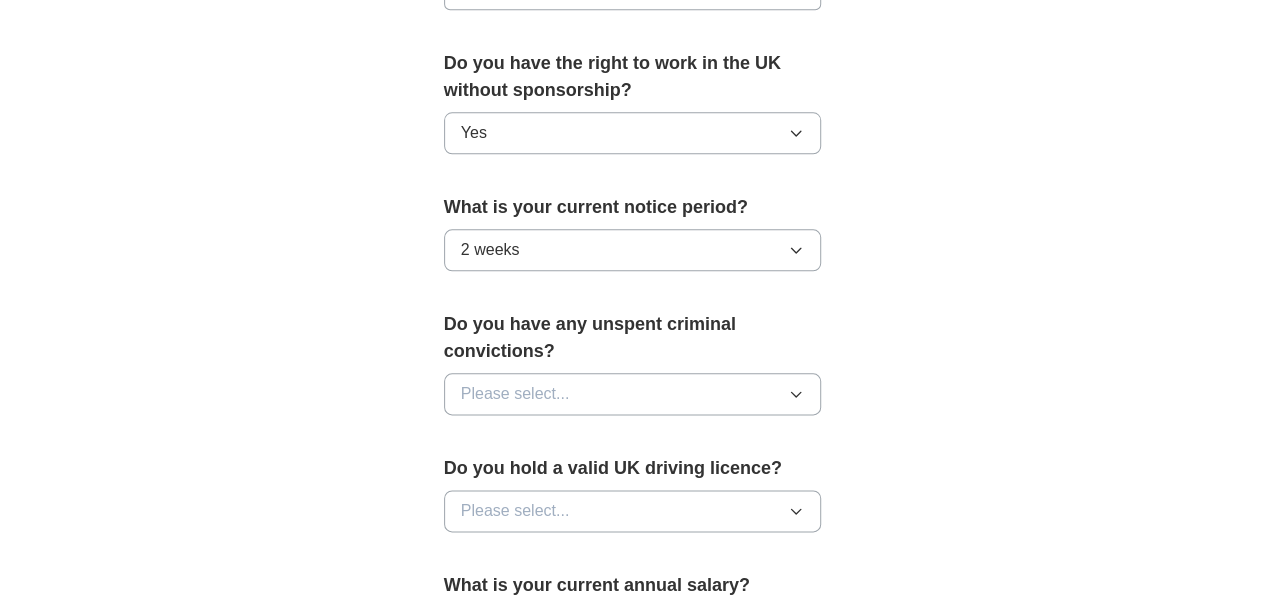 scroll, scrollTop: 1023, scrollLeft: 0, axis: vertical 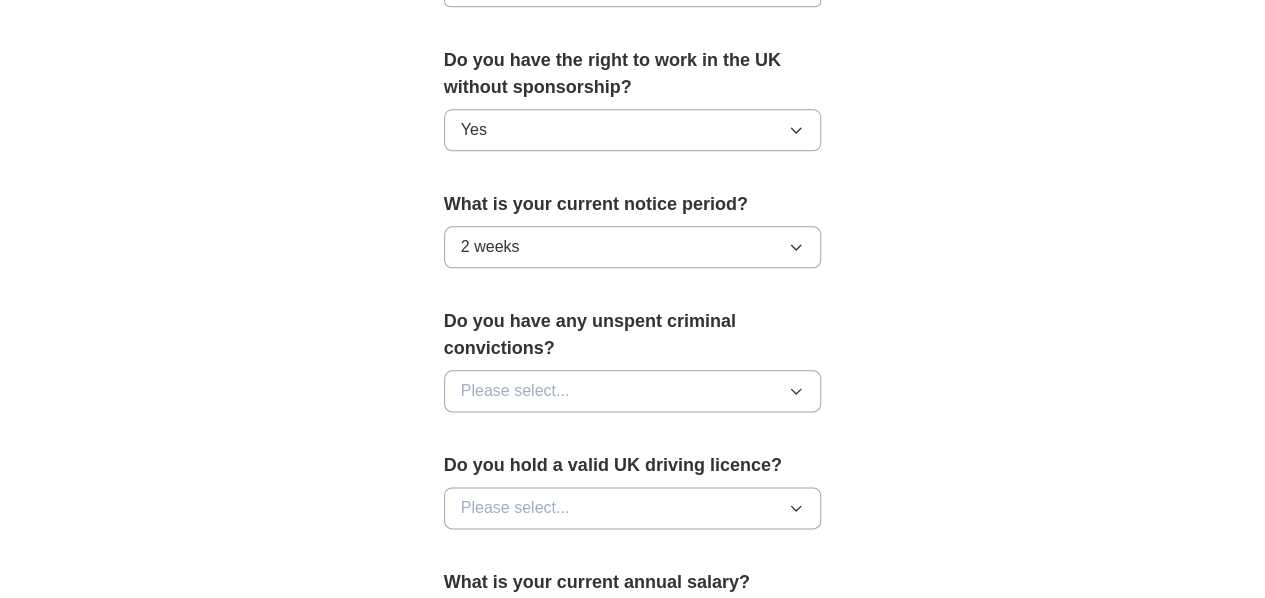 click on "Please select..." at bounding box center [633, 391] 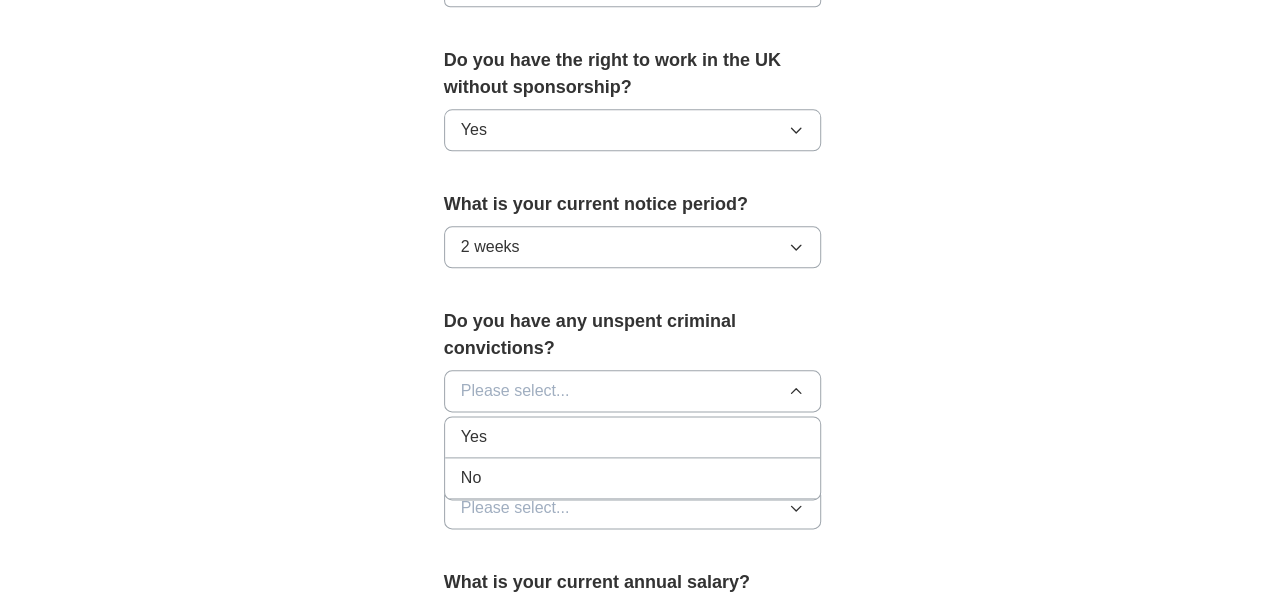 click on "No" at bounding box center (633, 478) 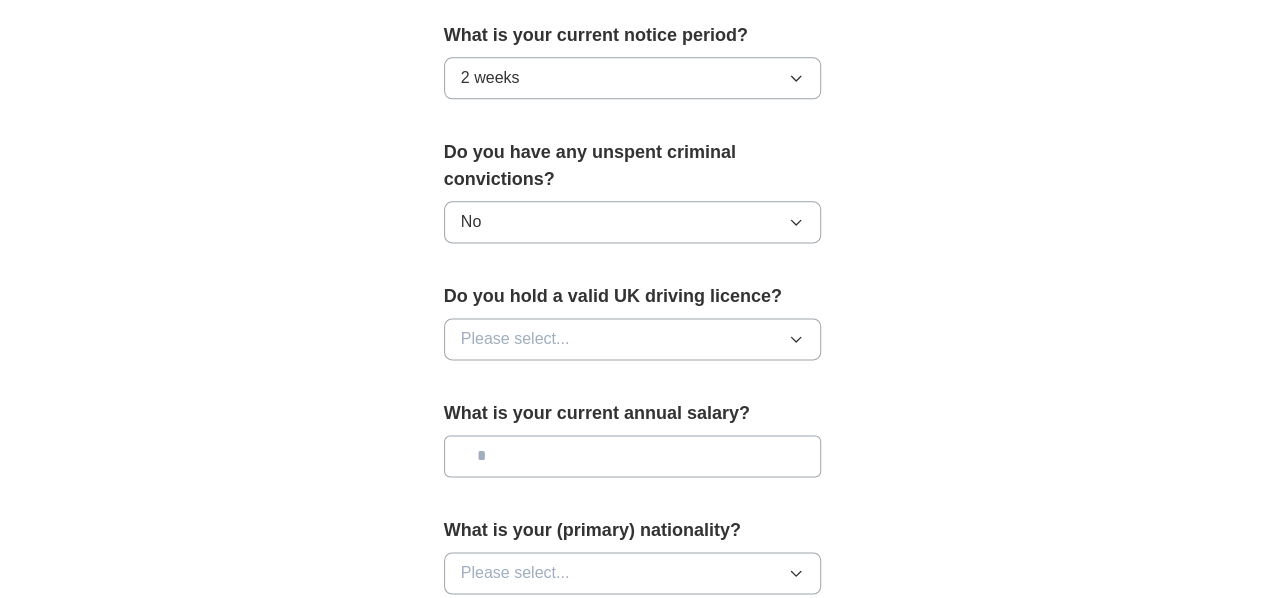 scroll, scrollTop: 1195, scrollLeft: 0, axis: vertical 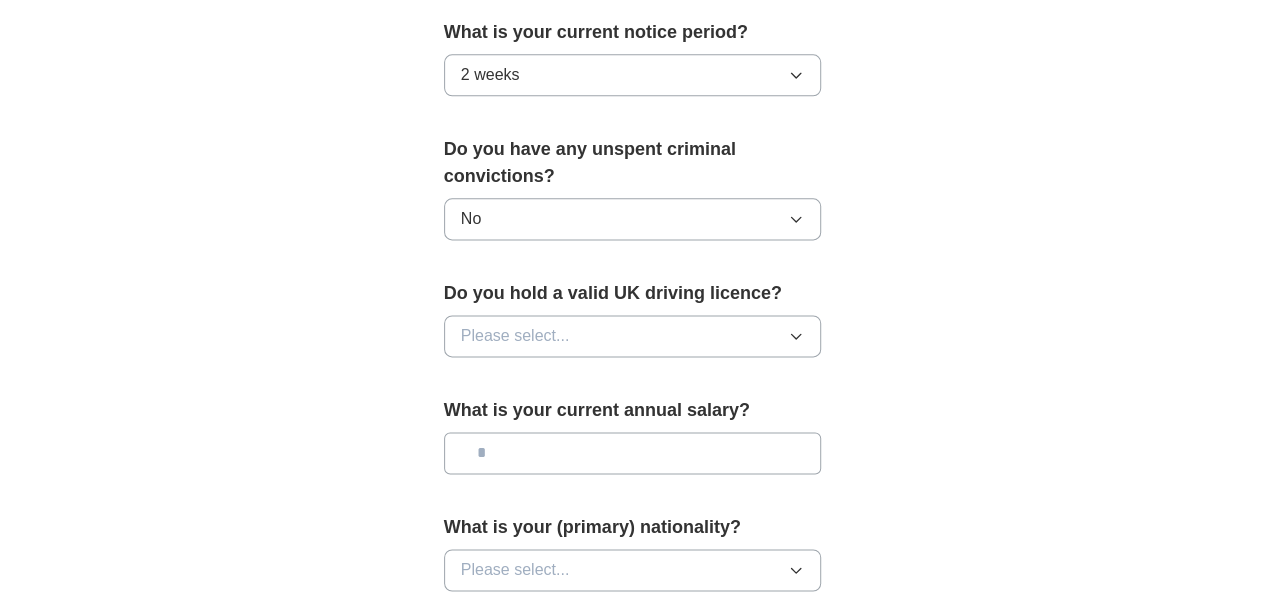 click on "Please select..." at bounding box center [633, 336] 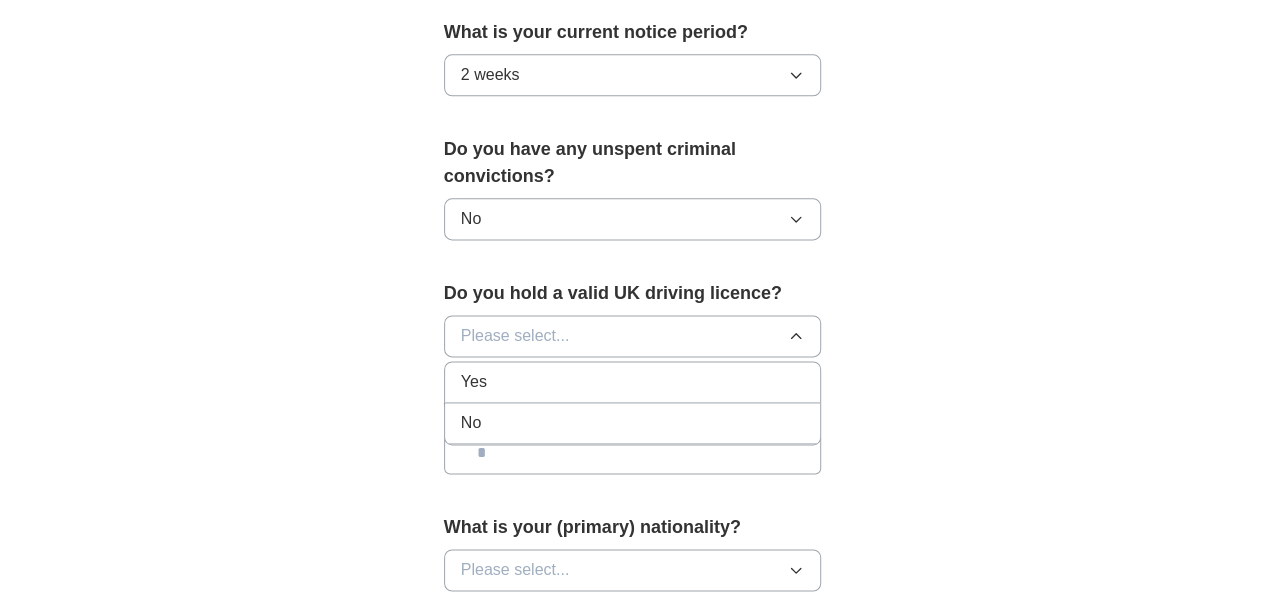 click on "Yes" at bounding box center (633, 382) 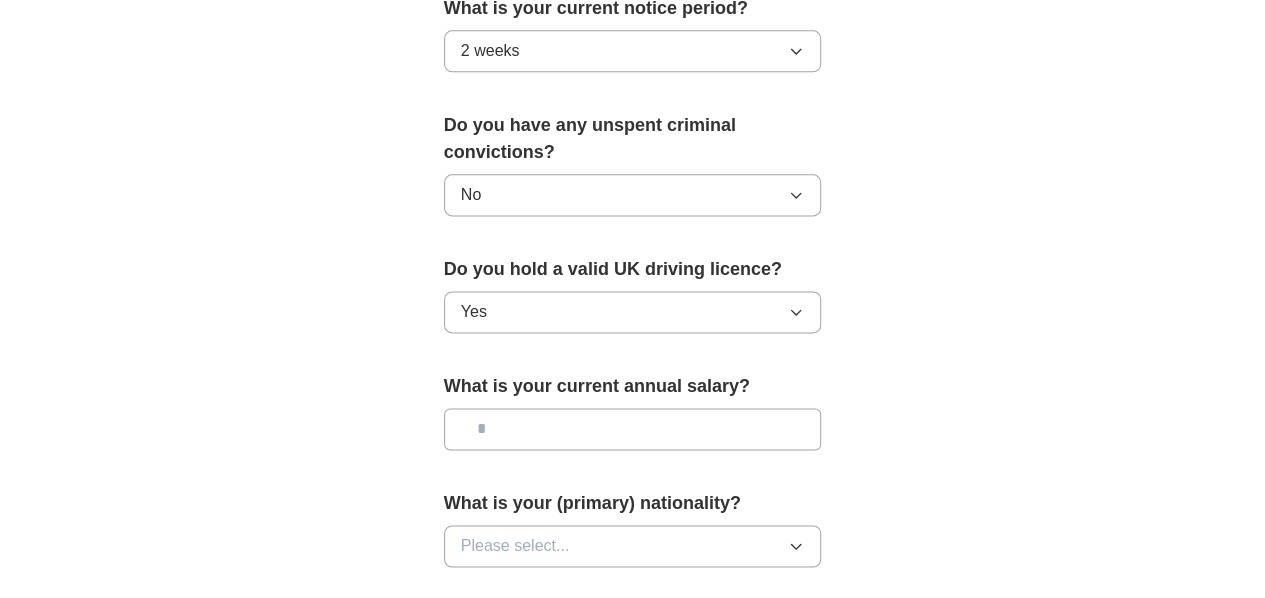 scroll, scrollTop: 1228, scrollLeft: 0, axis: vertical 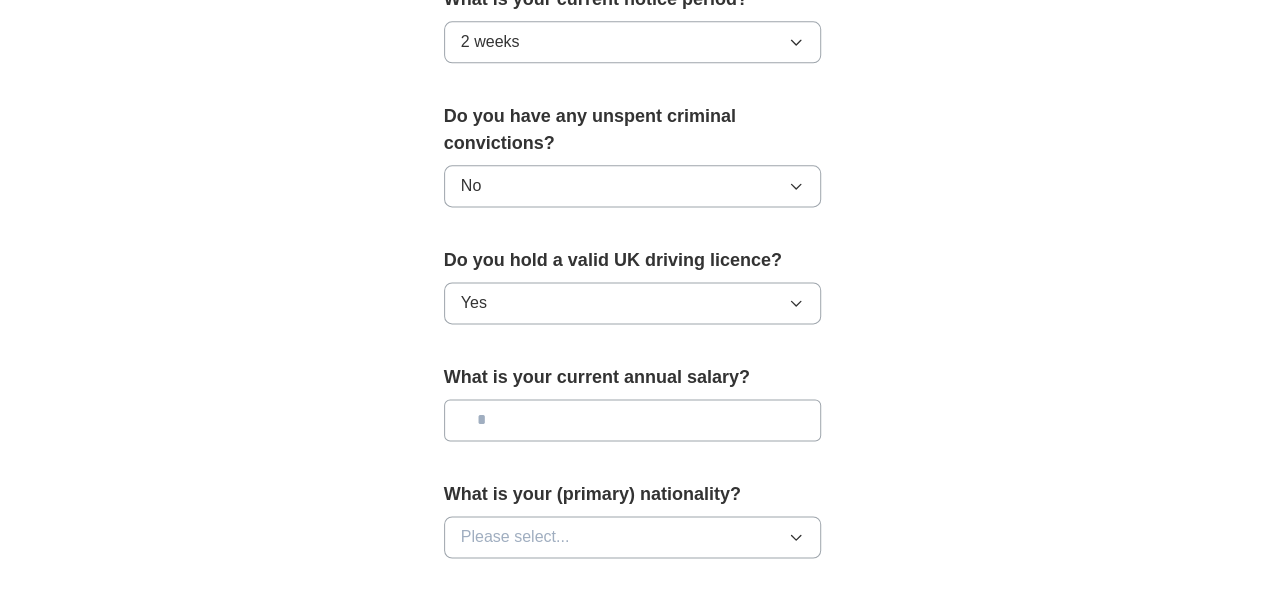 click at bounding box center (633, 420) 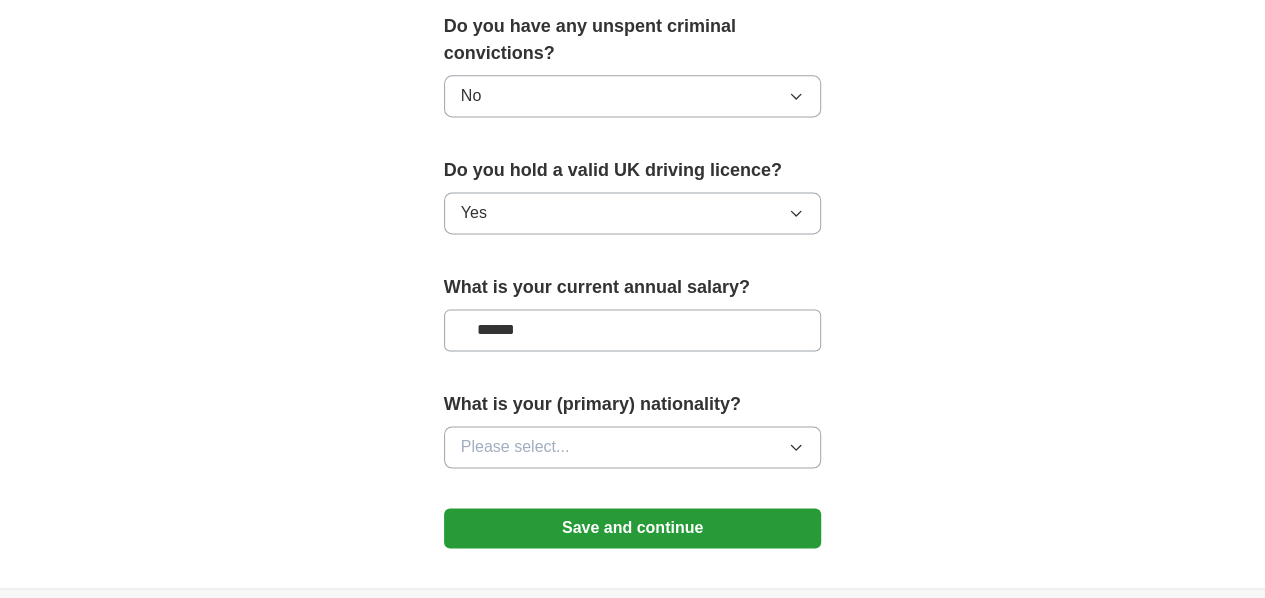 scroll, scrollTop: 1318, scrollLeft: 0, axis: vertical 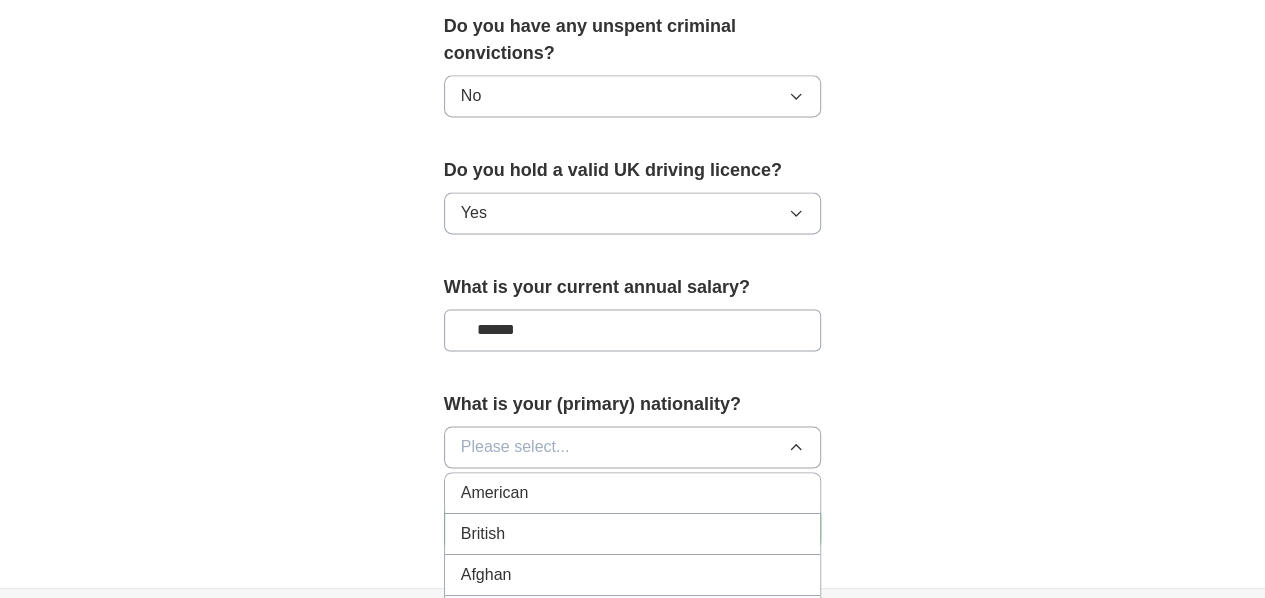 type 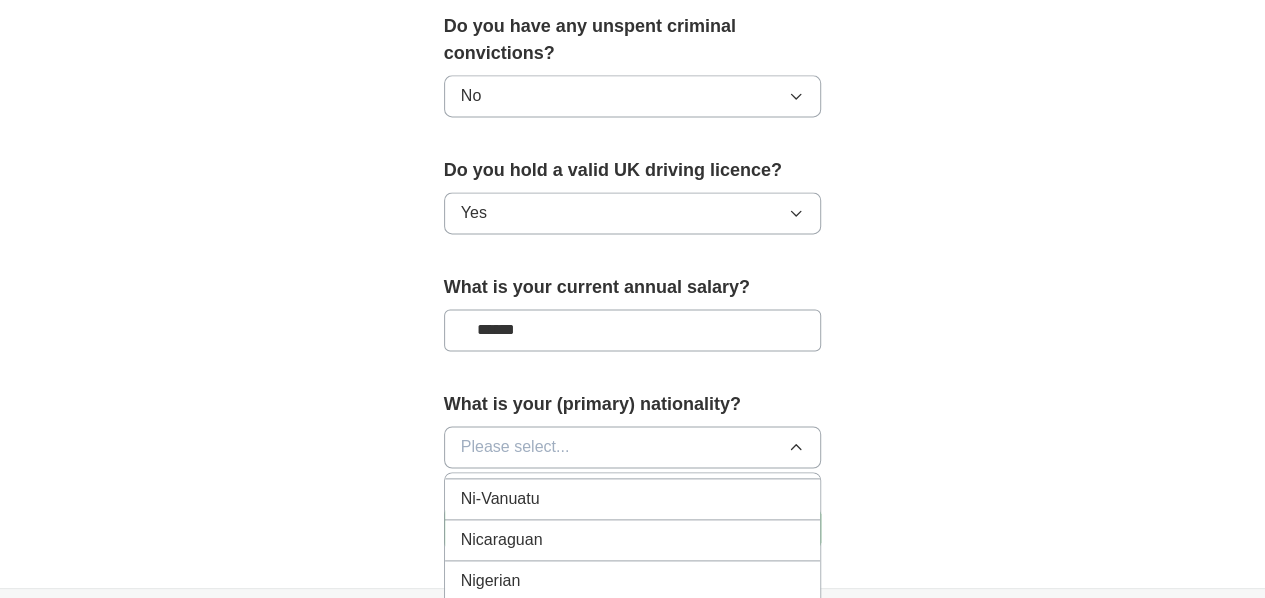 scroll, scrollTop: 5207, scrollLeft: 0, axis: vertical 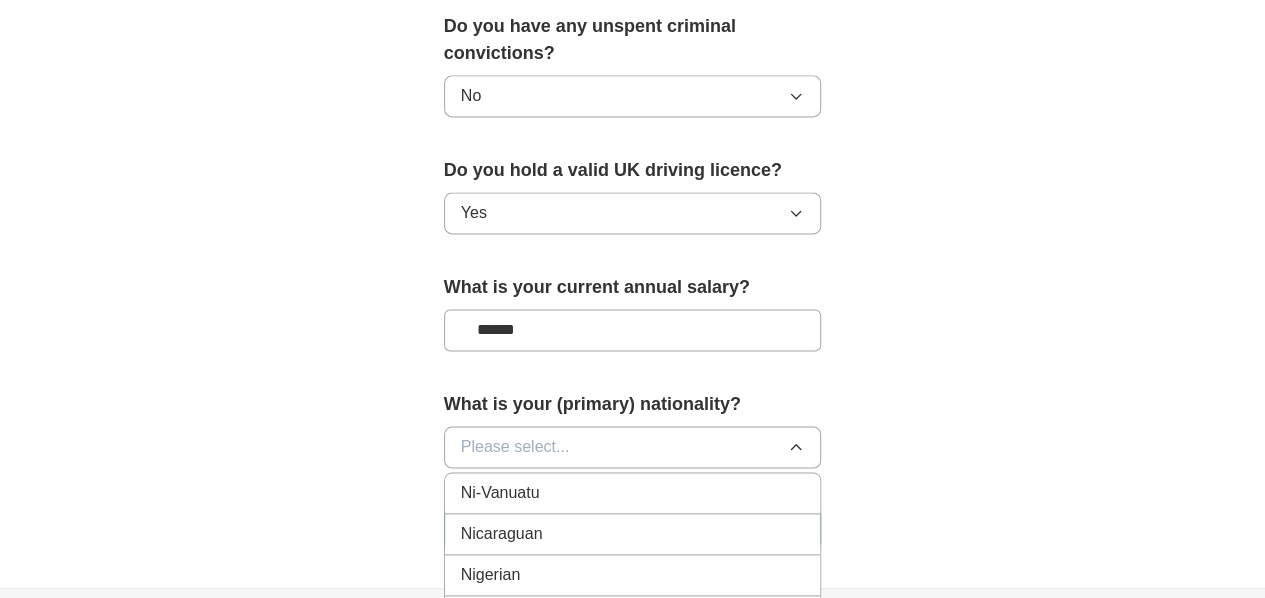 click on "Nigerian" at bounding box center (633, 575) 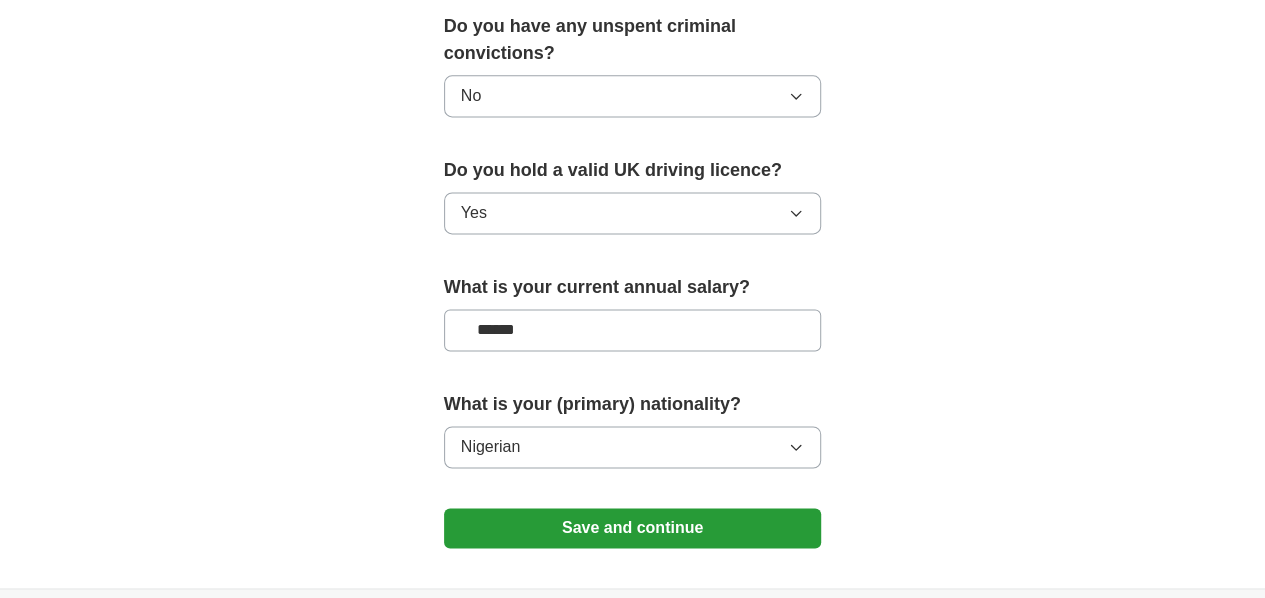 click on "Save and continue" at bounding box center (633, 528) 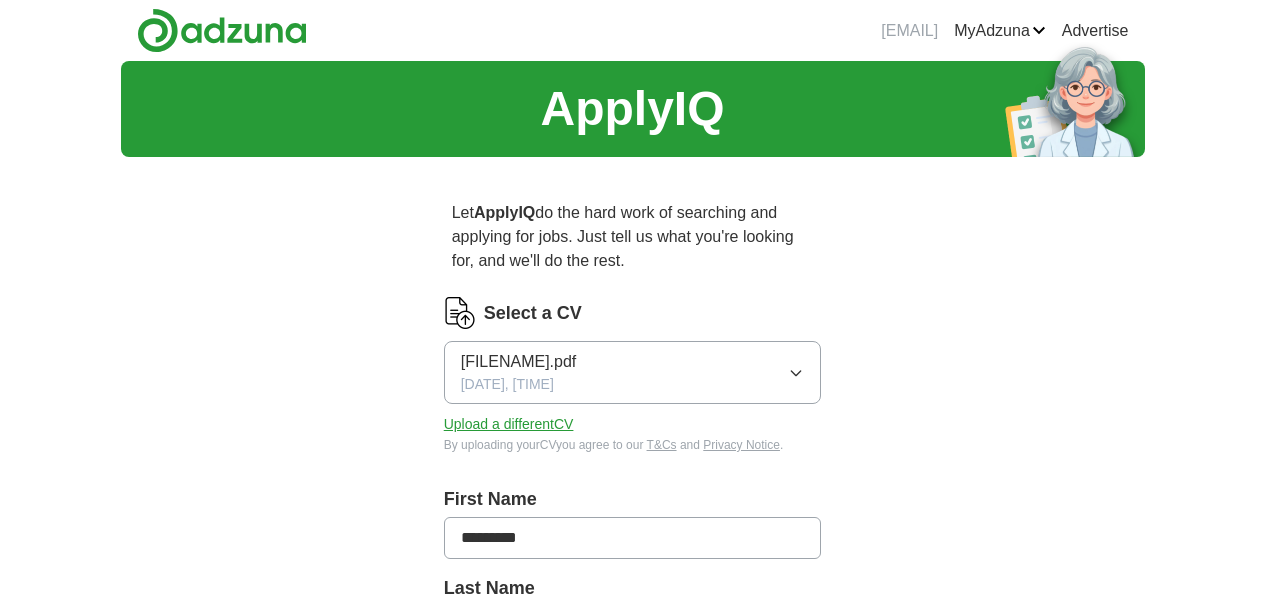 scroll, scrollTop: 0, scrollLeft: 0, axis: both 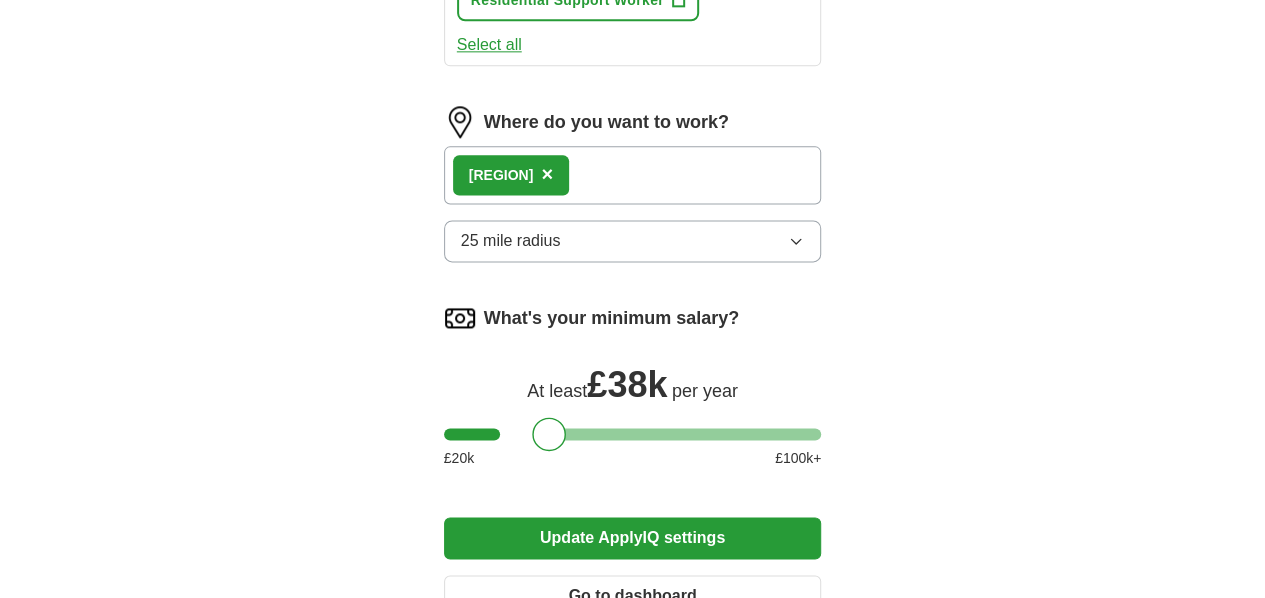 click on "Update ApplyIQ settings" at bounding box center (633, 538) 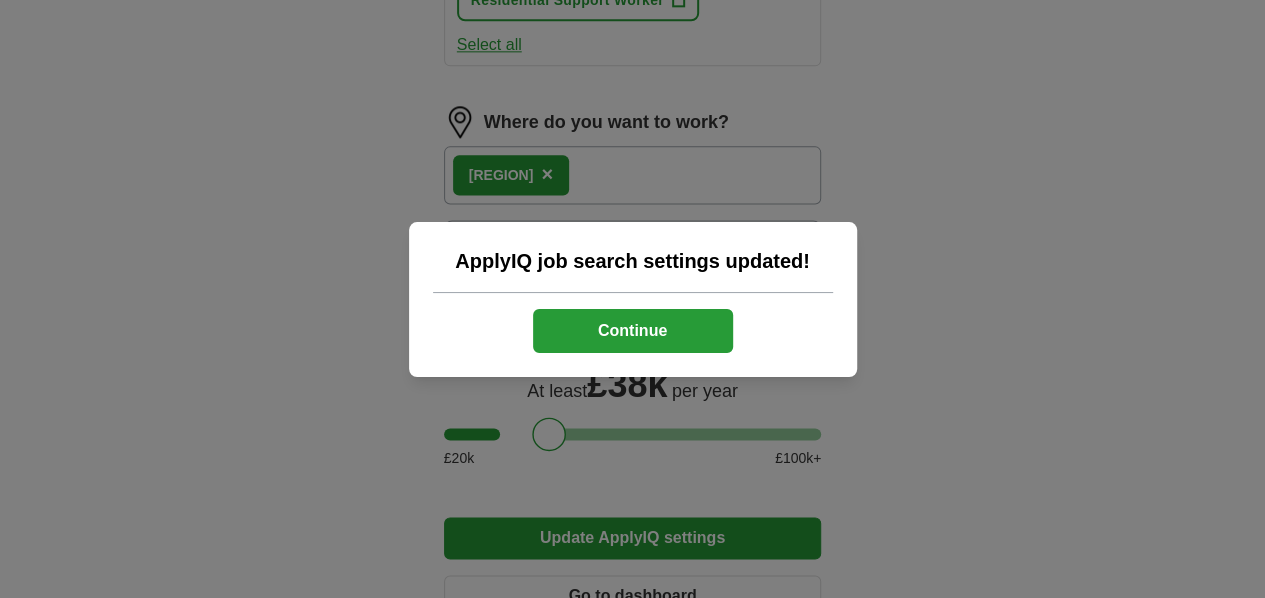 click on "Continue" at bounding box center [633, 331] 